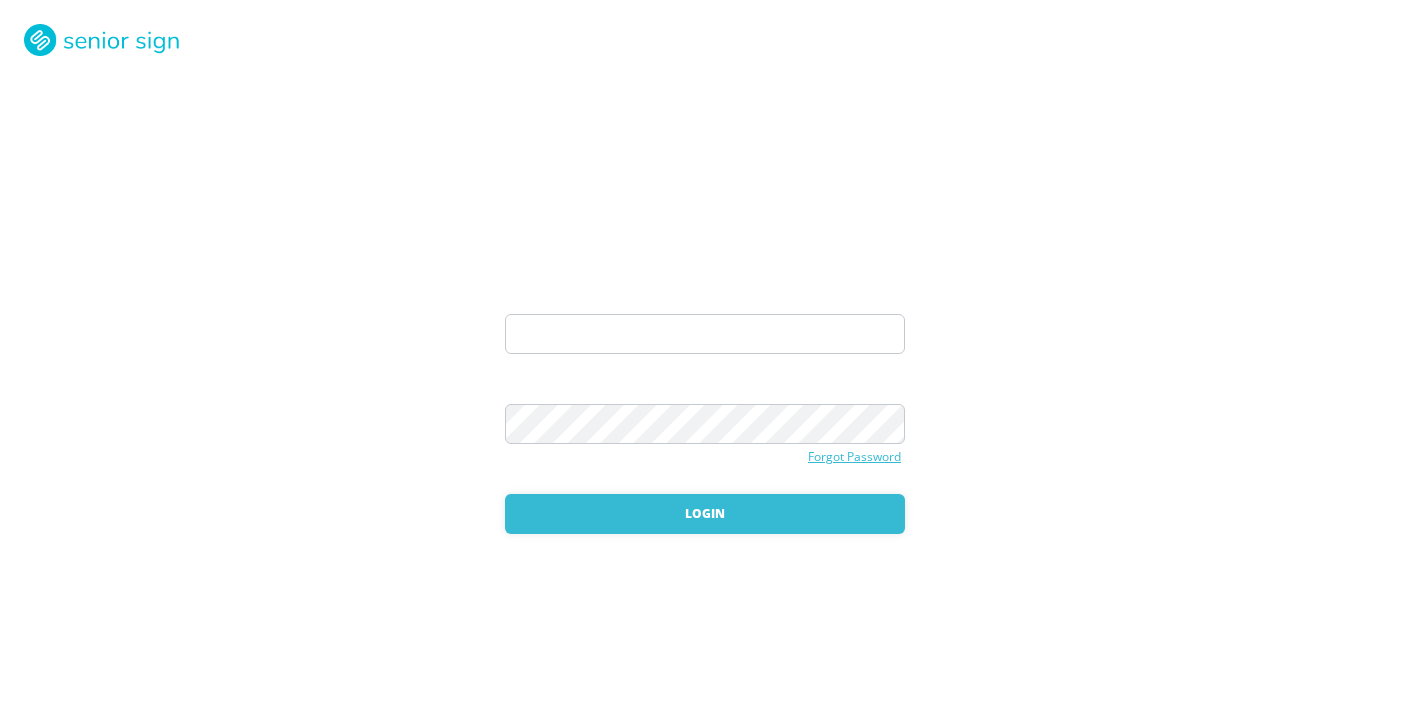 scroll, scrollTop: 0, scrollLeft: 0, axis: both 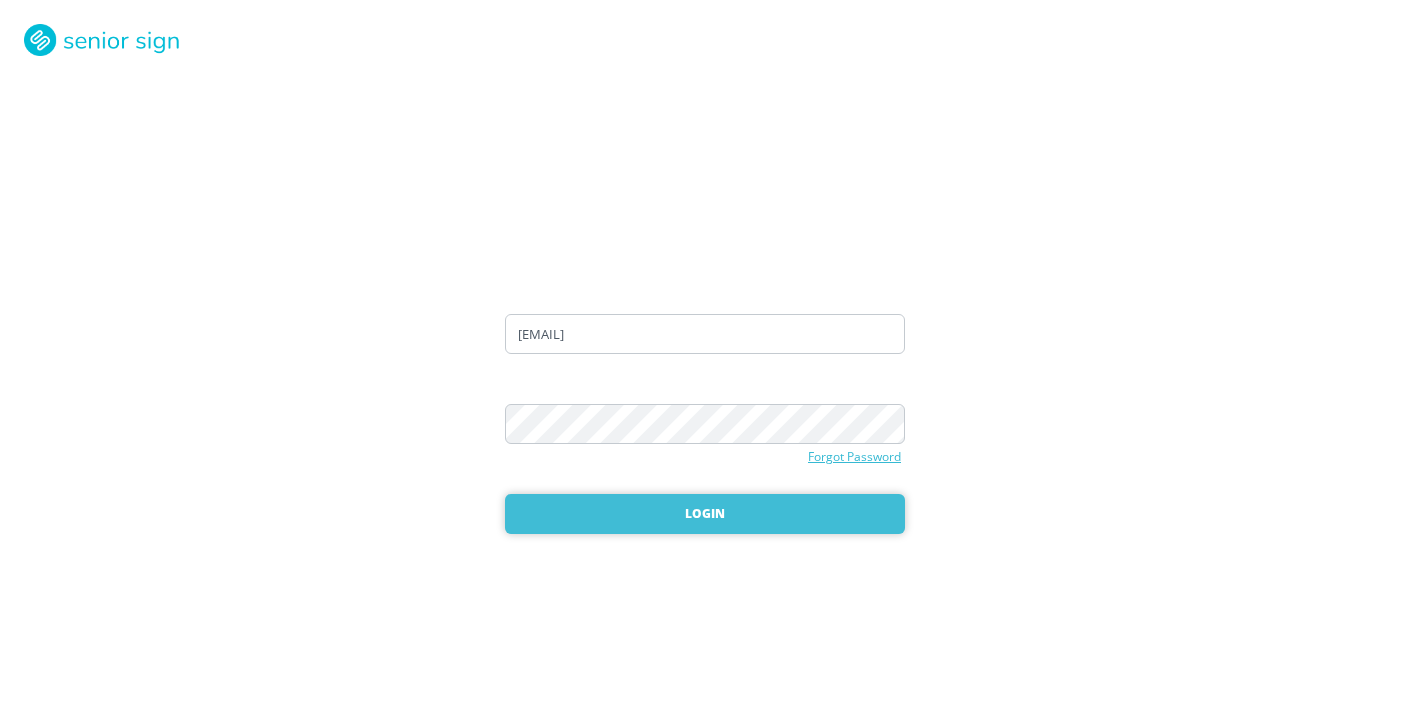 click on "Login" at bounding box center [705, 514] 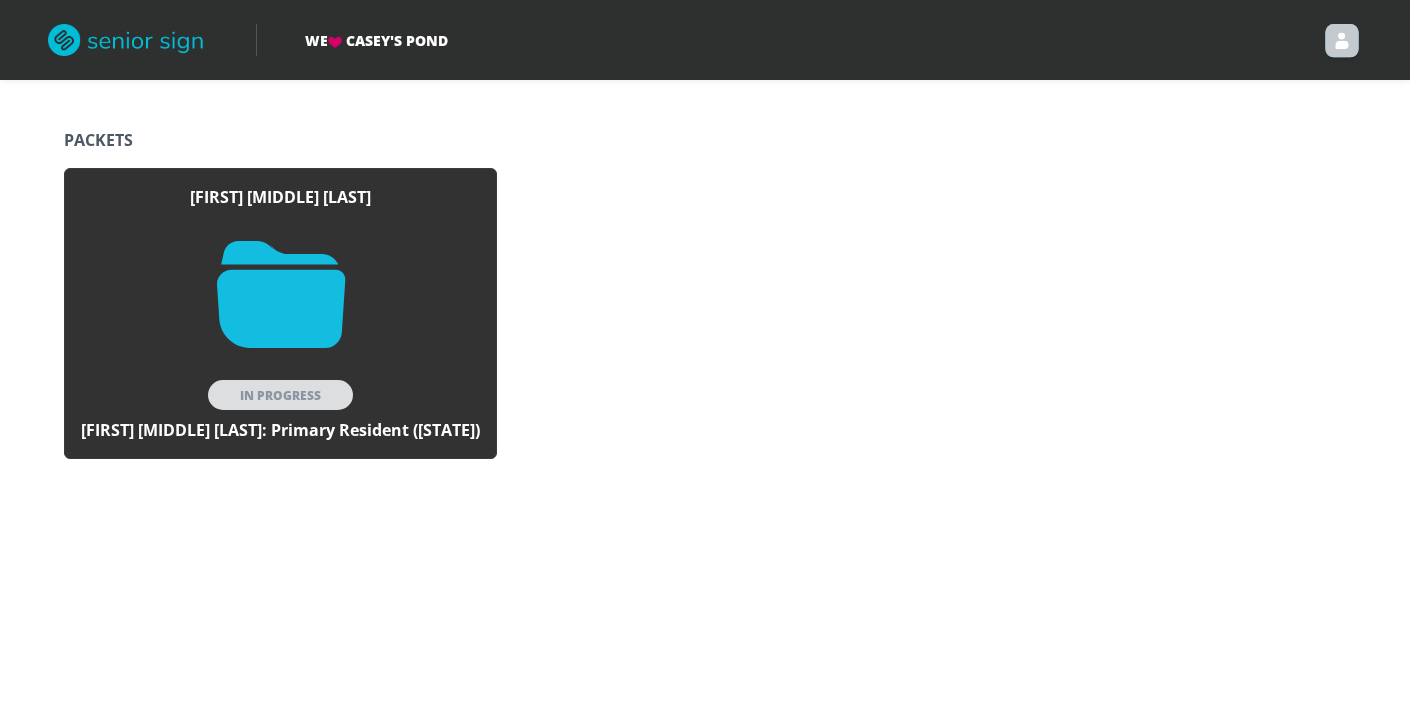 click on "In Progress" at bounding box center (280, 395) 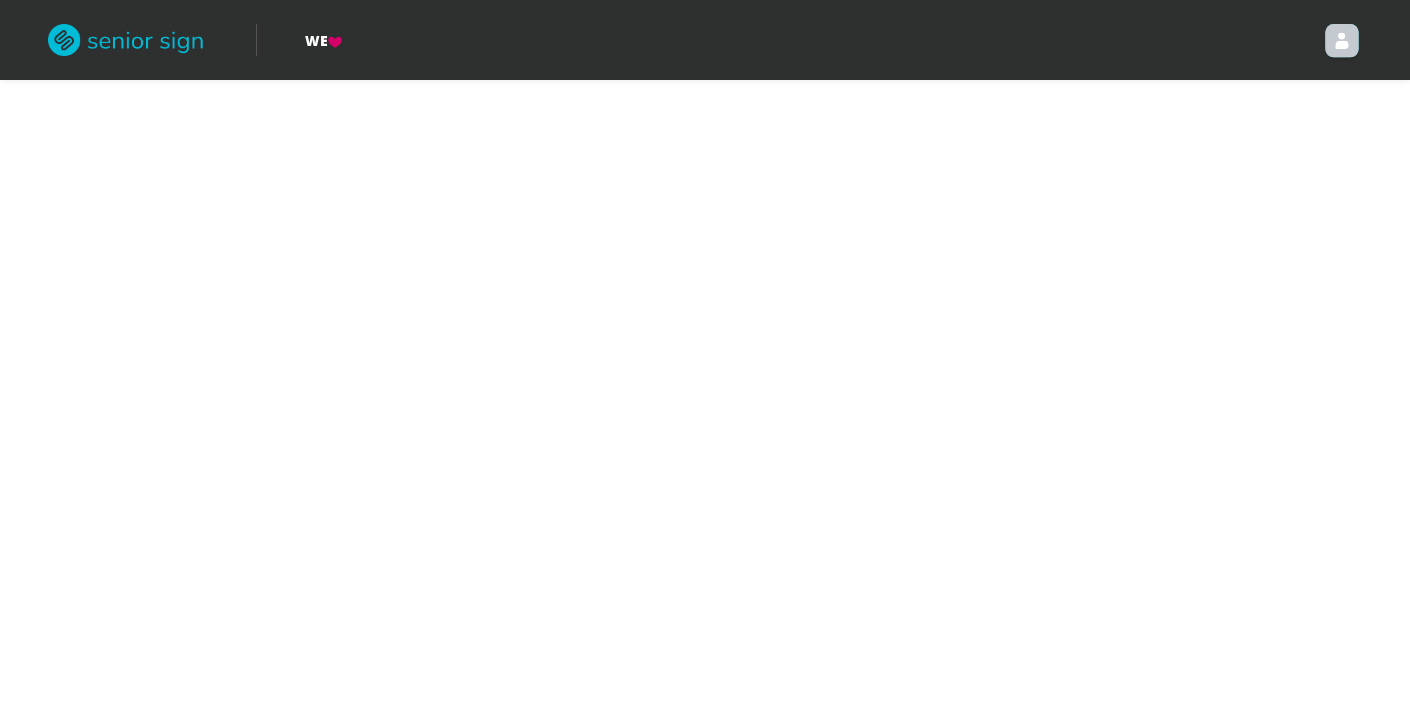 scroll, scrollTop: 0, scrollLeft: 0, axis: both 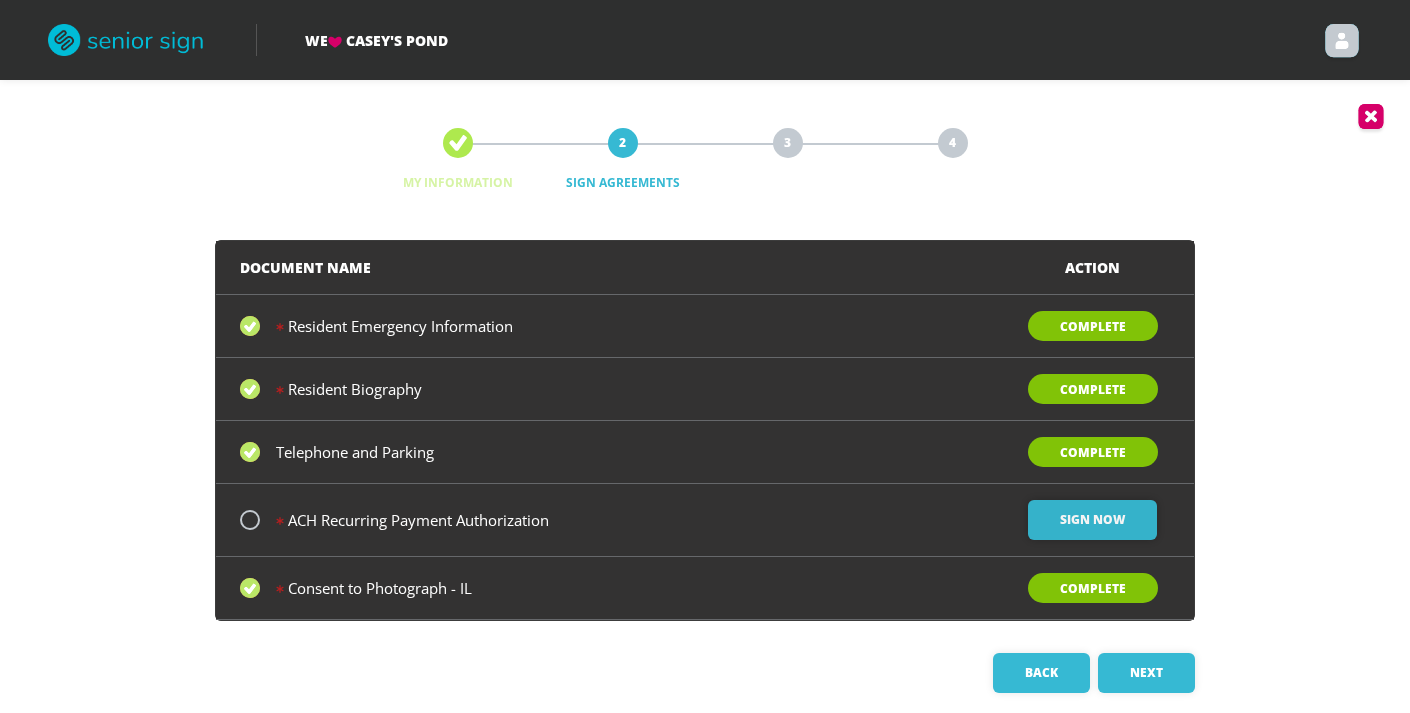 click on "Sign Now" at bounding box center (1092, 520) 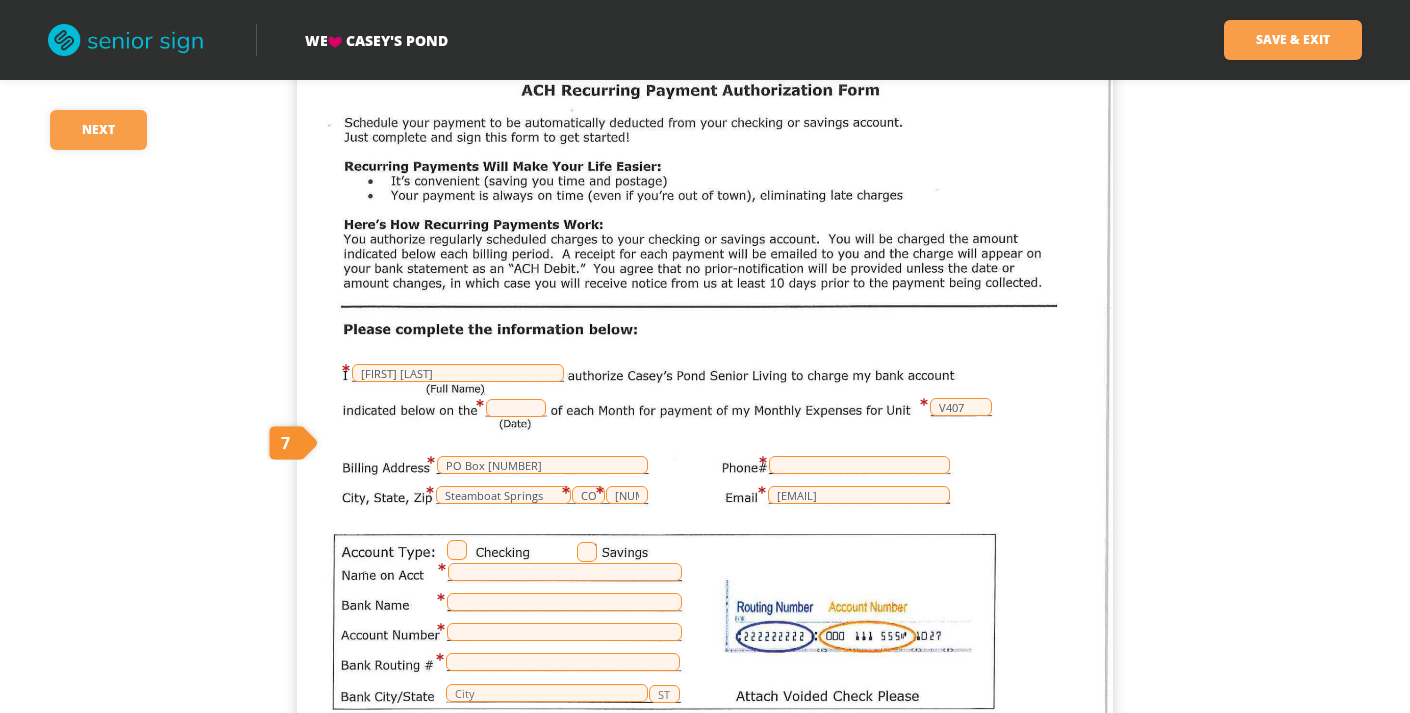 scroll, scrollTop: 264, scrollLeft: 0, axis: vertical 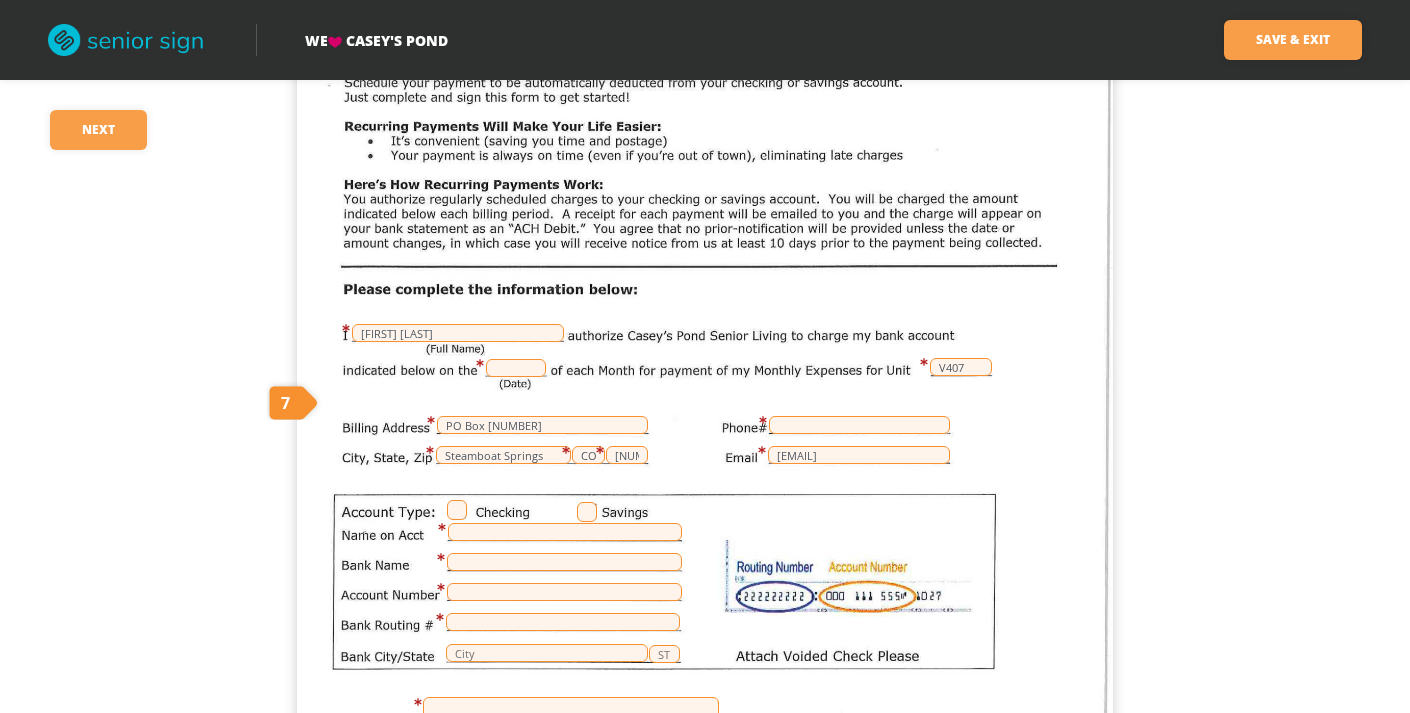 click at bounding box center [457, 510] 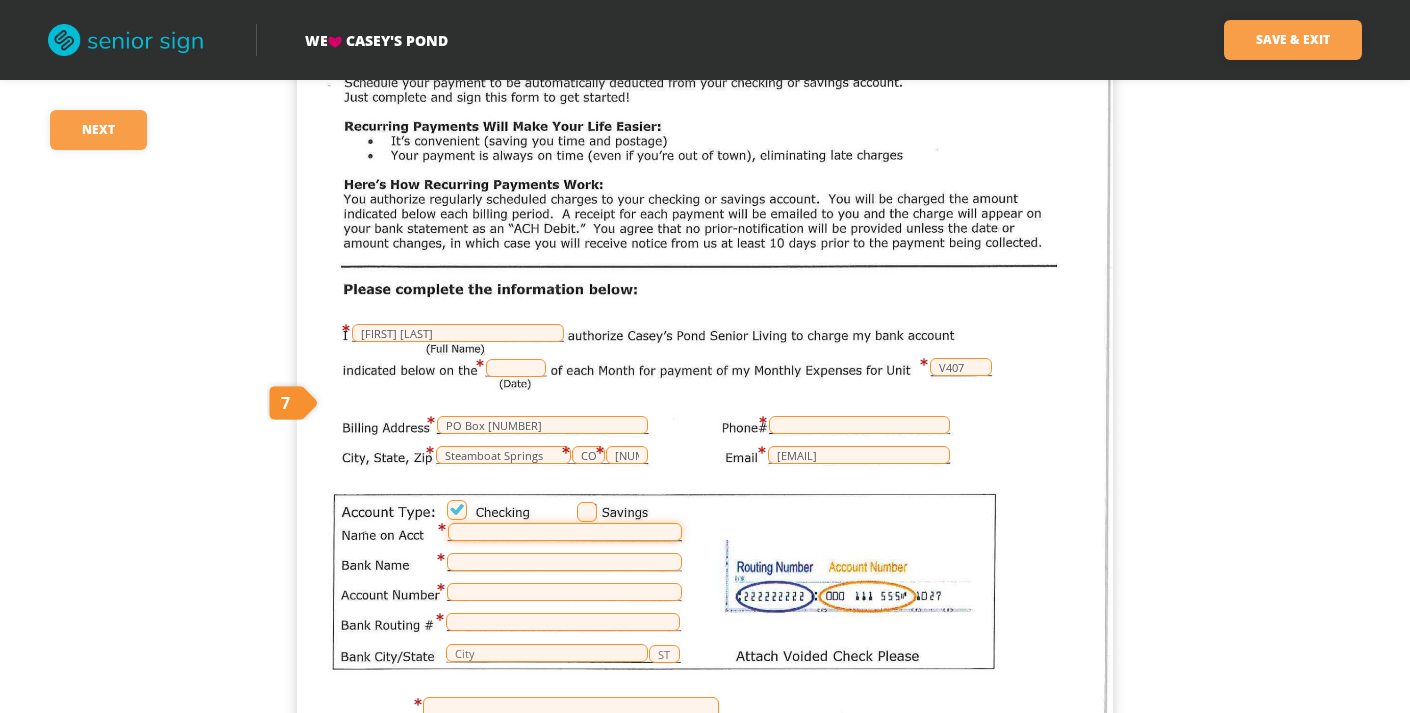 click at bounding box center (565, 532) 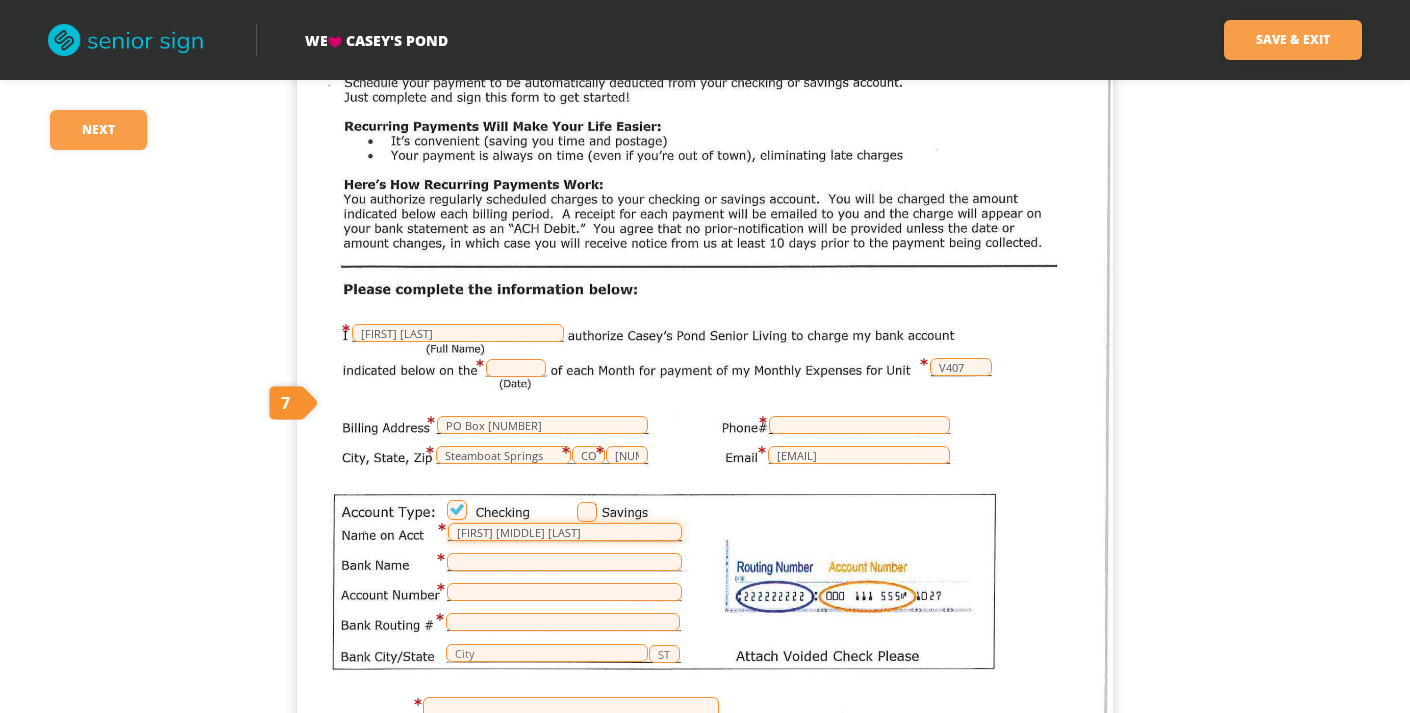 type on "[FIRST] [MIDDLE] [LAST]" 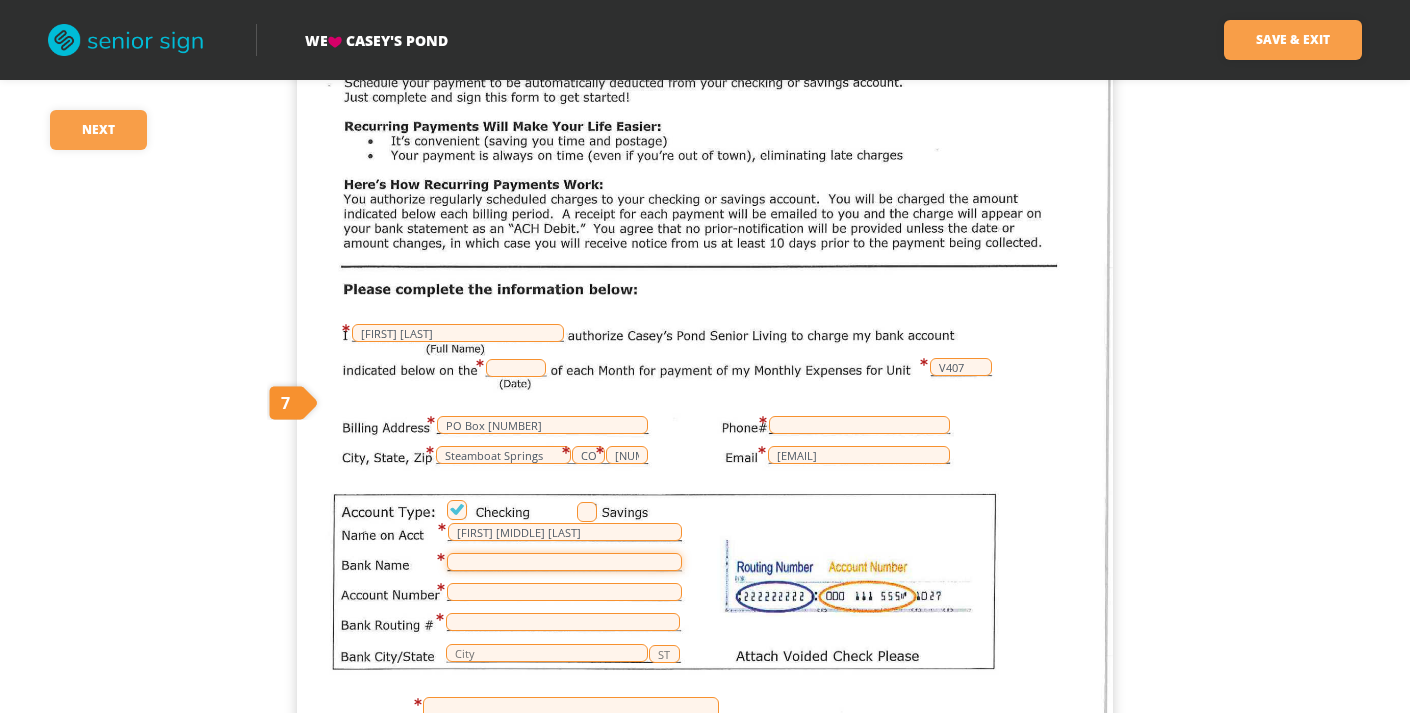 click at bounding box center [564, 562] 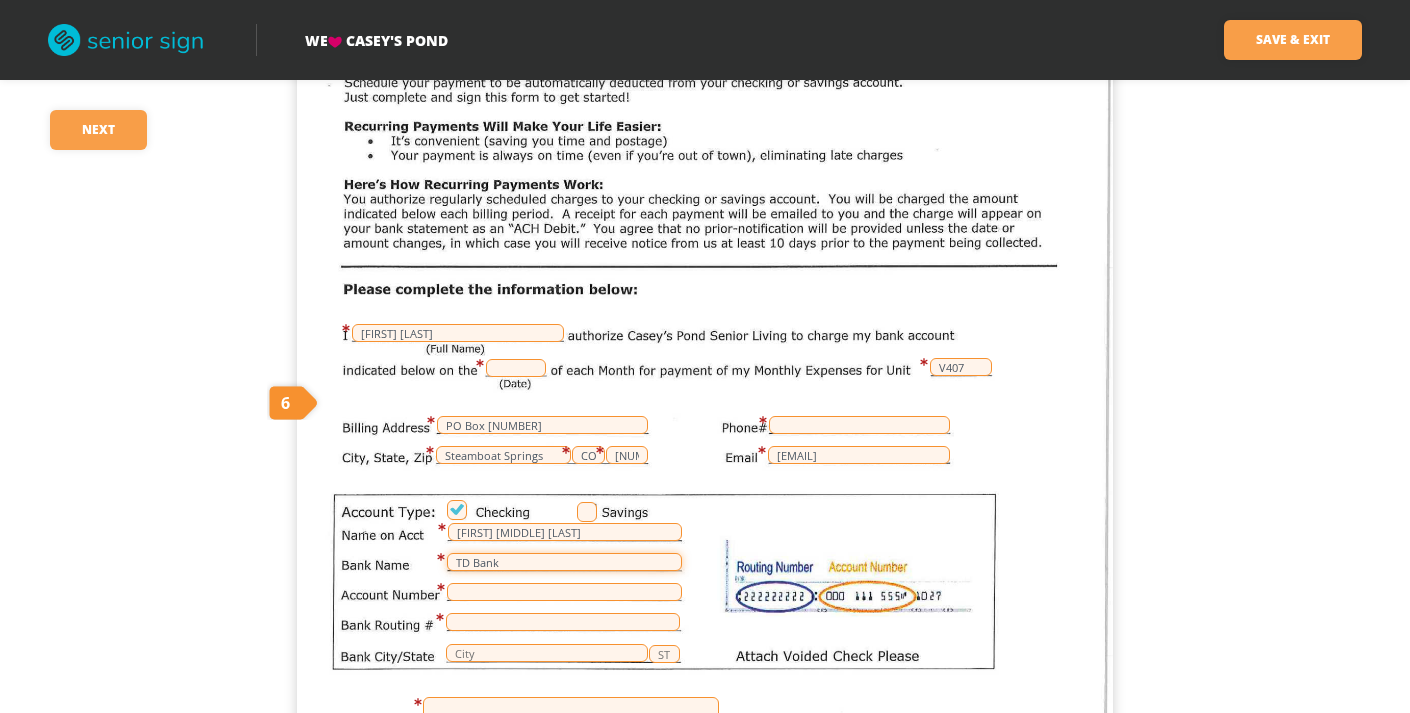 type on "TD Bank" 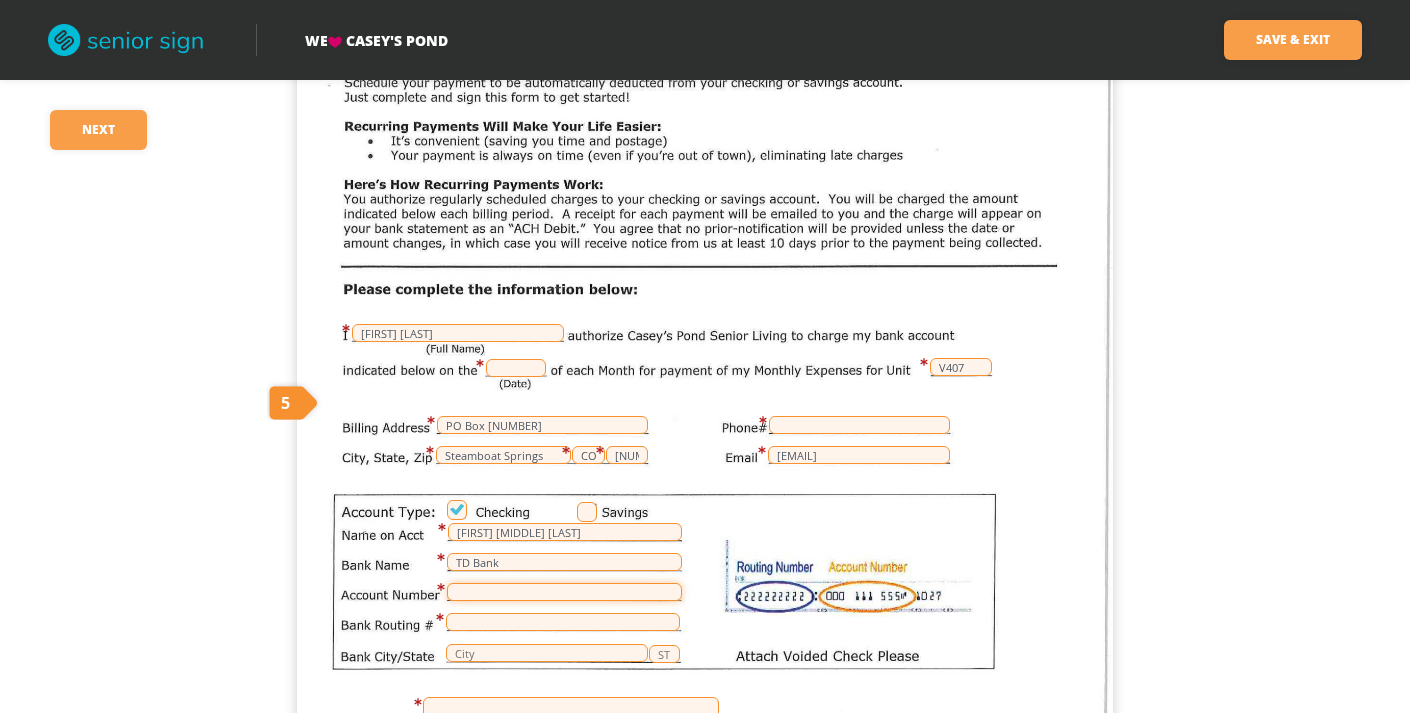 click at bounding box center [564, 592] 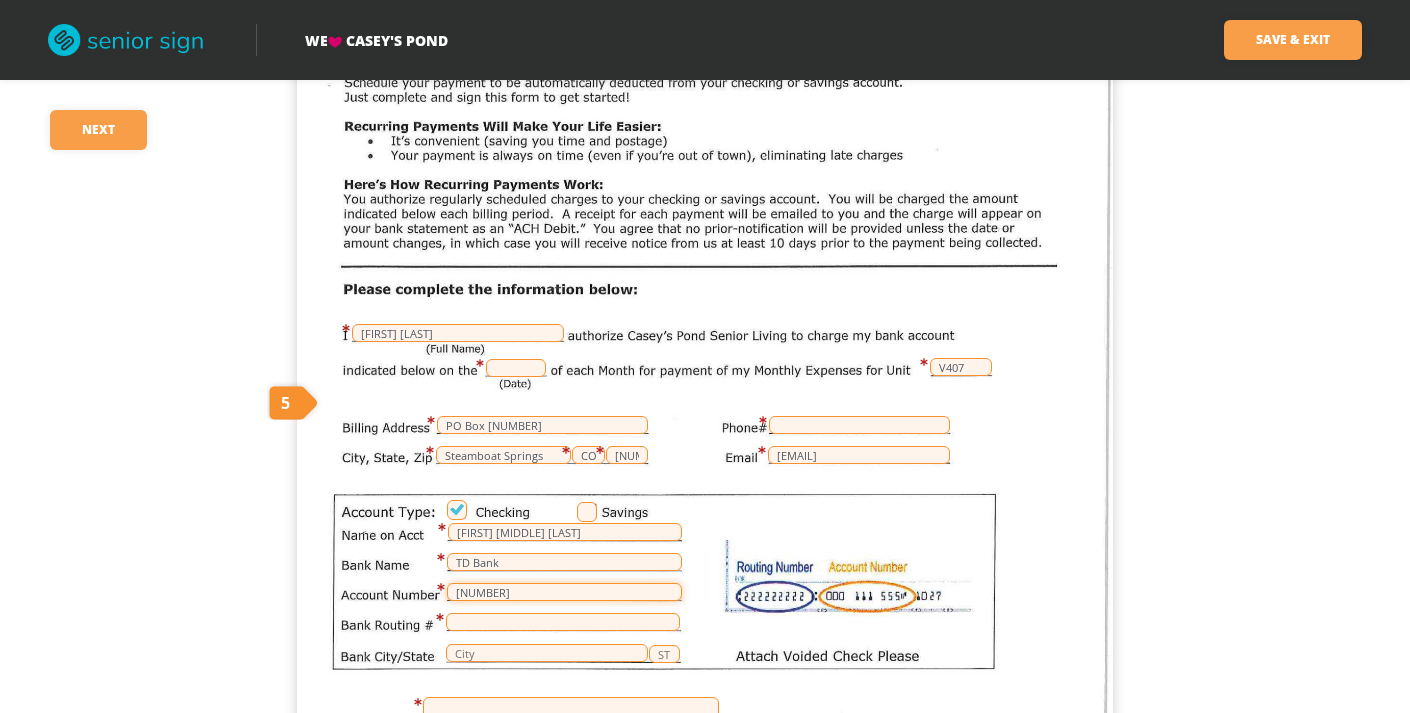 type on "[NUMBER]" 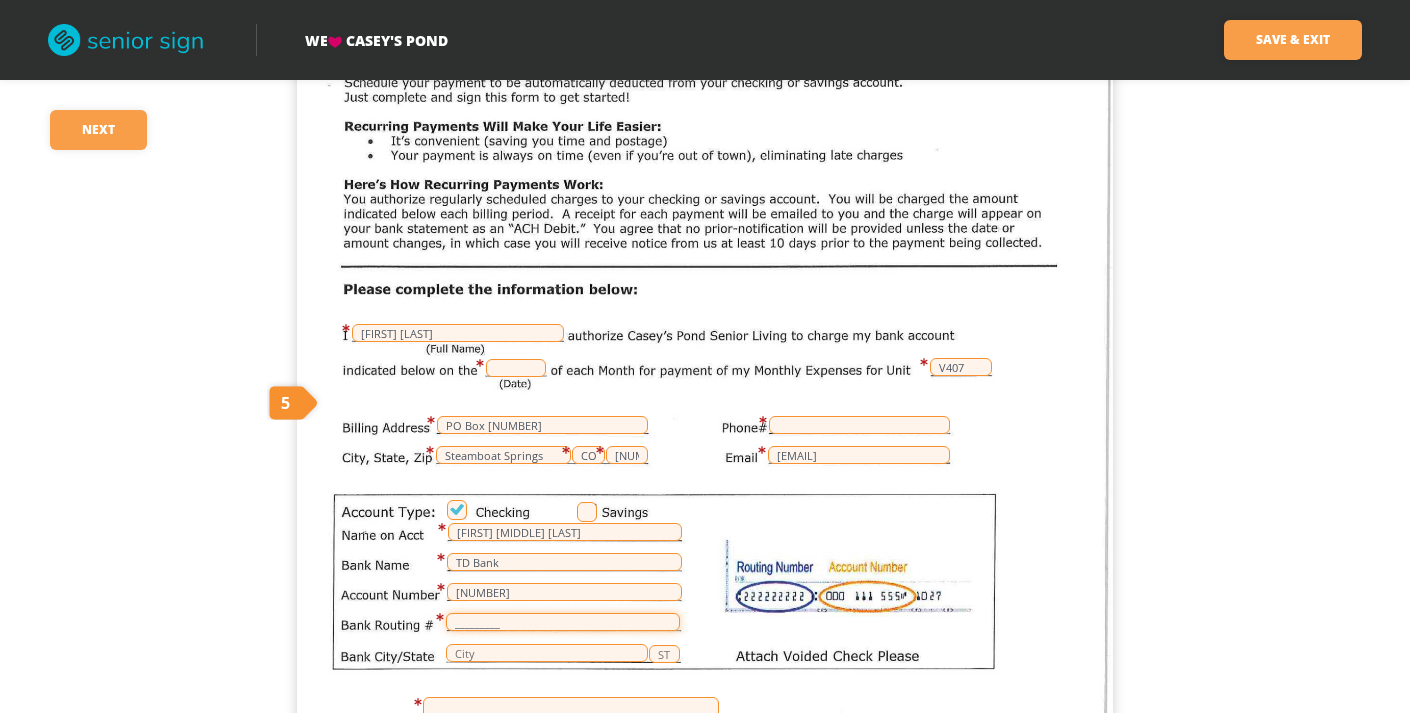 click on "_________" at bounding box center [563, 622] 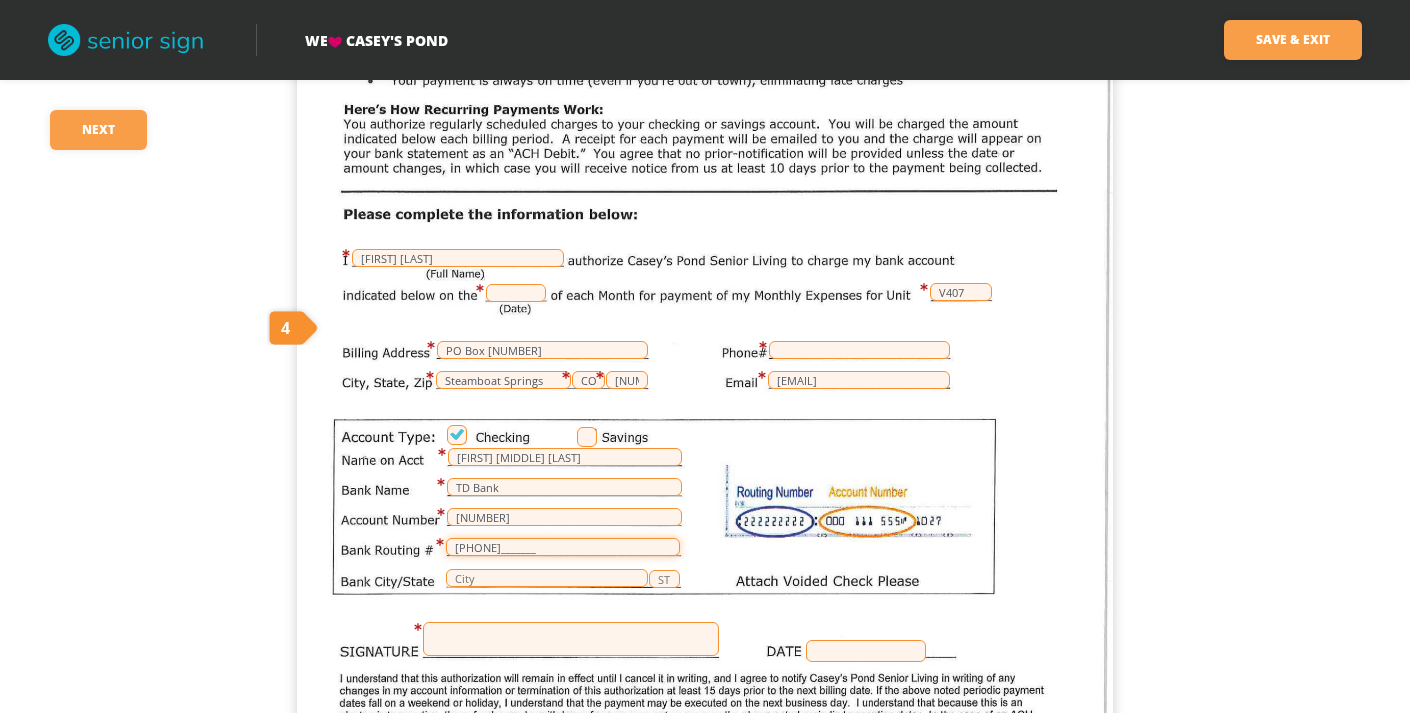 scroll, scrollTop: 342, scrollLeft: 0, axis: vertical 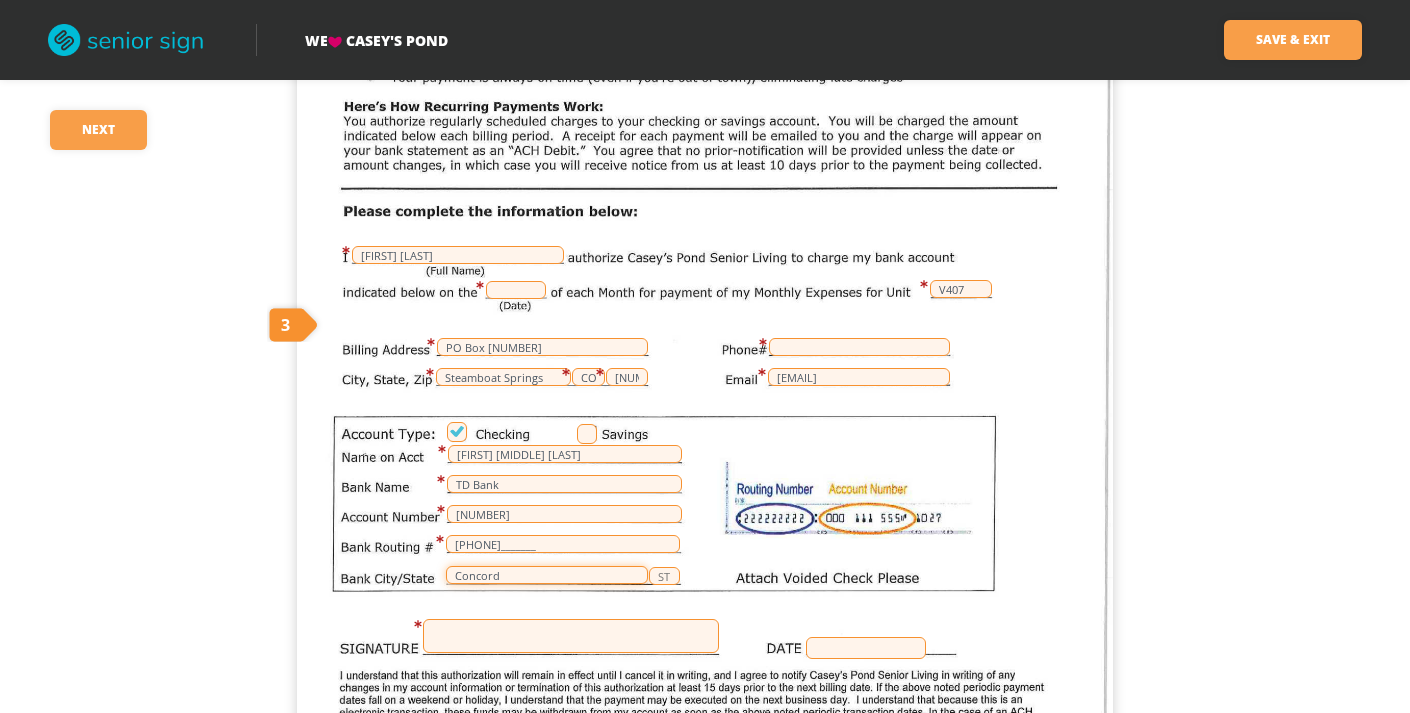type on "Concord" 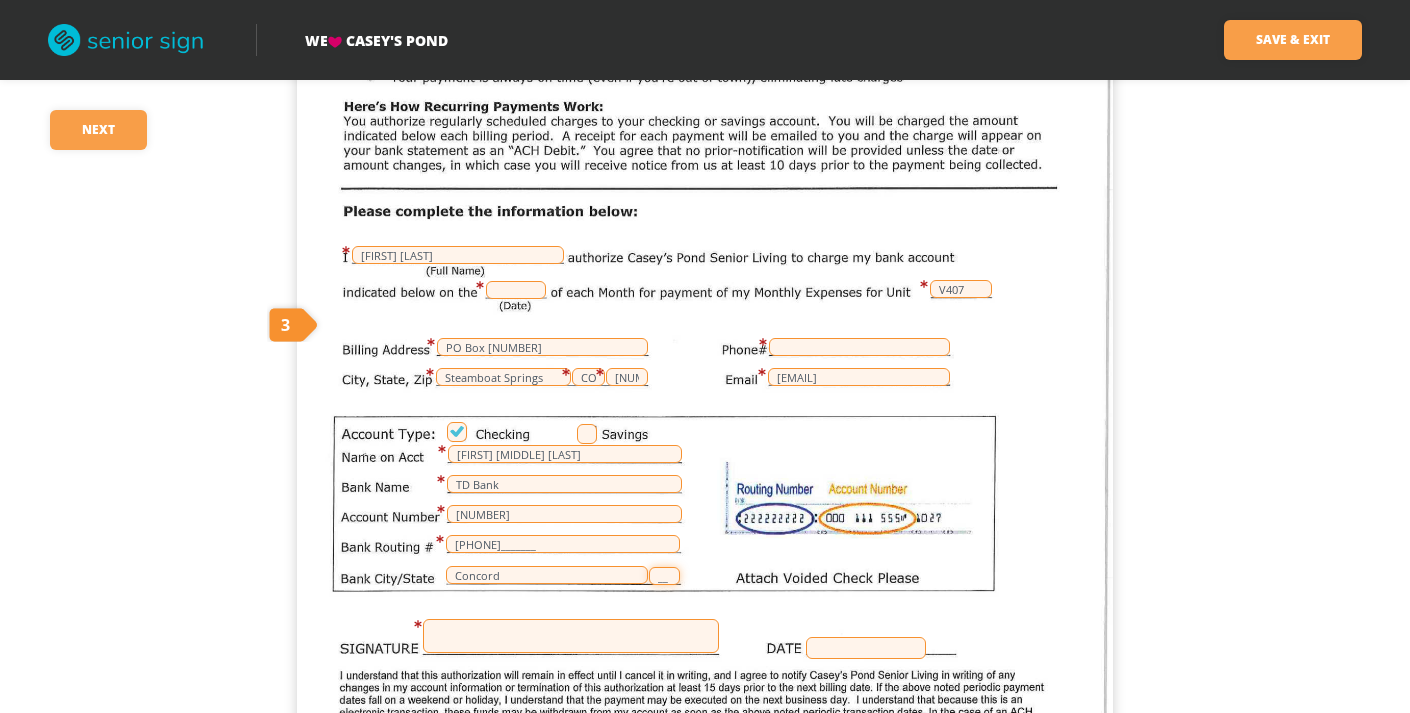 click on "__" at bounding box center [664, 576] 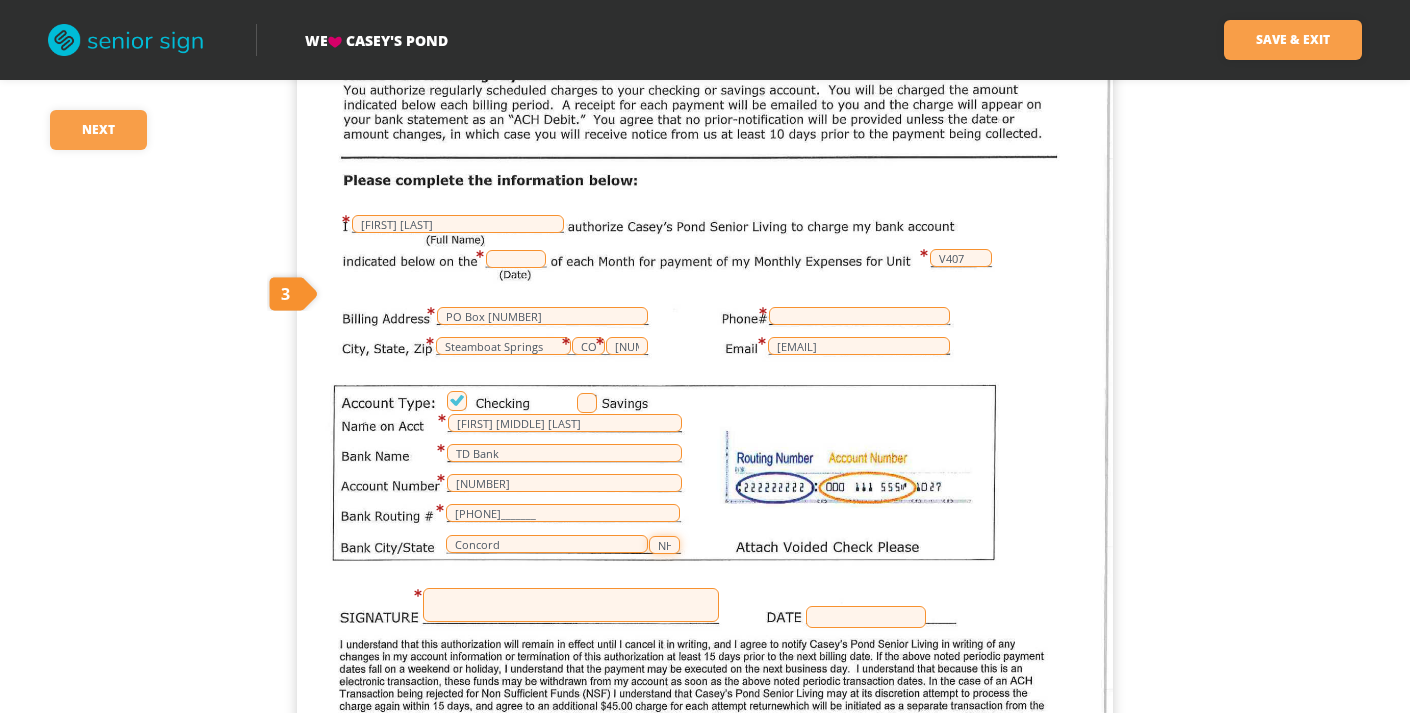 scroll, scrollTop: 383, scrollLeft: 0, axis: vertical 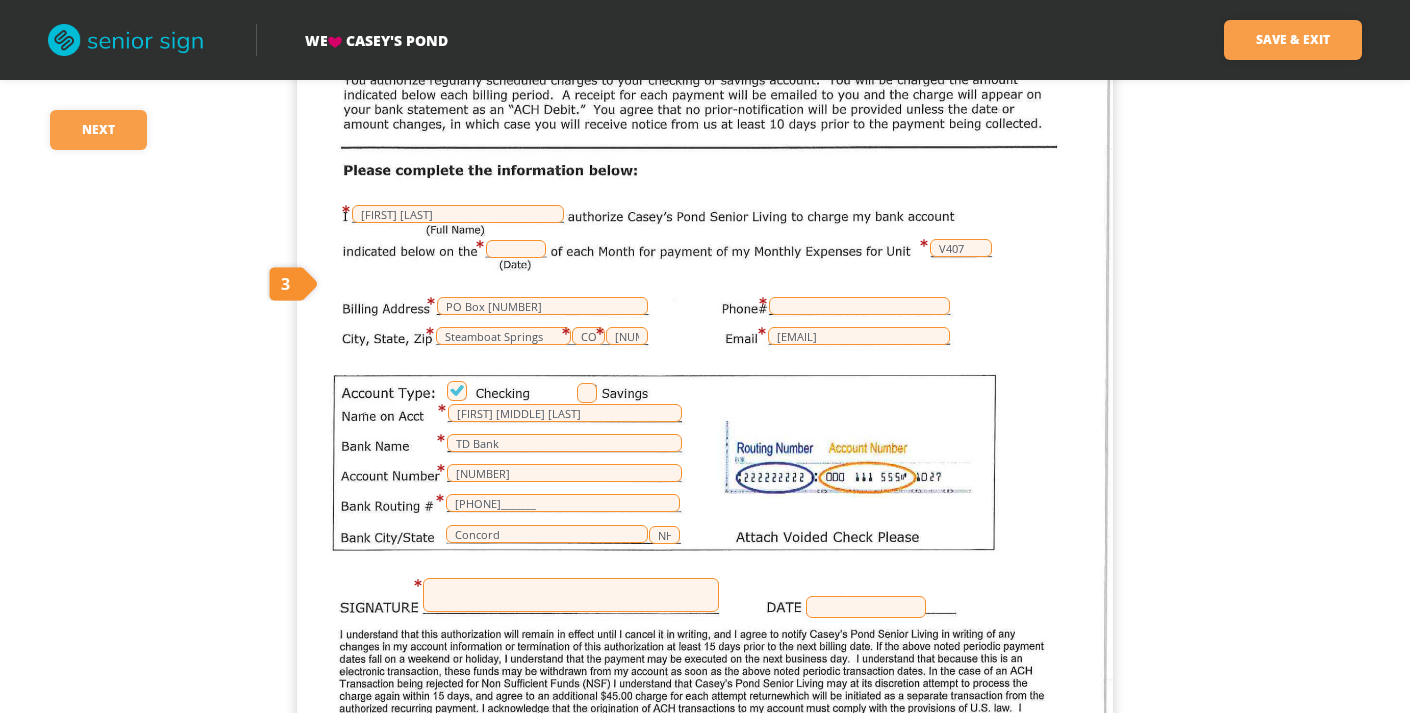 click at bounding box center [571, 595] 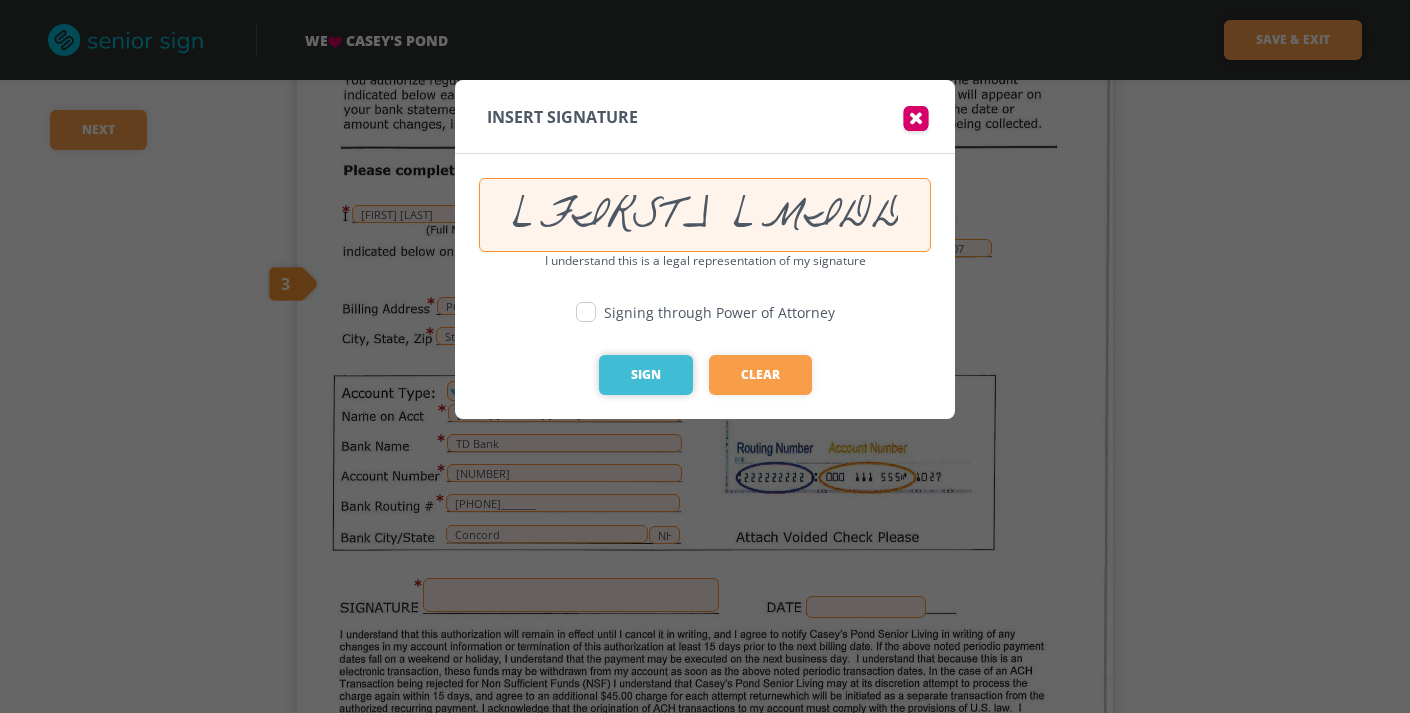 type on "[FIRST] [MIDDLE] [LAST]" 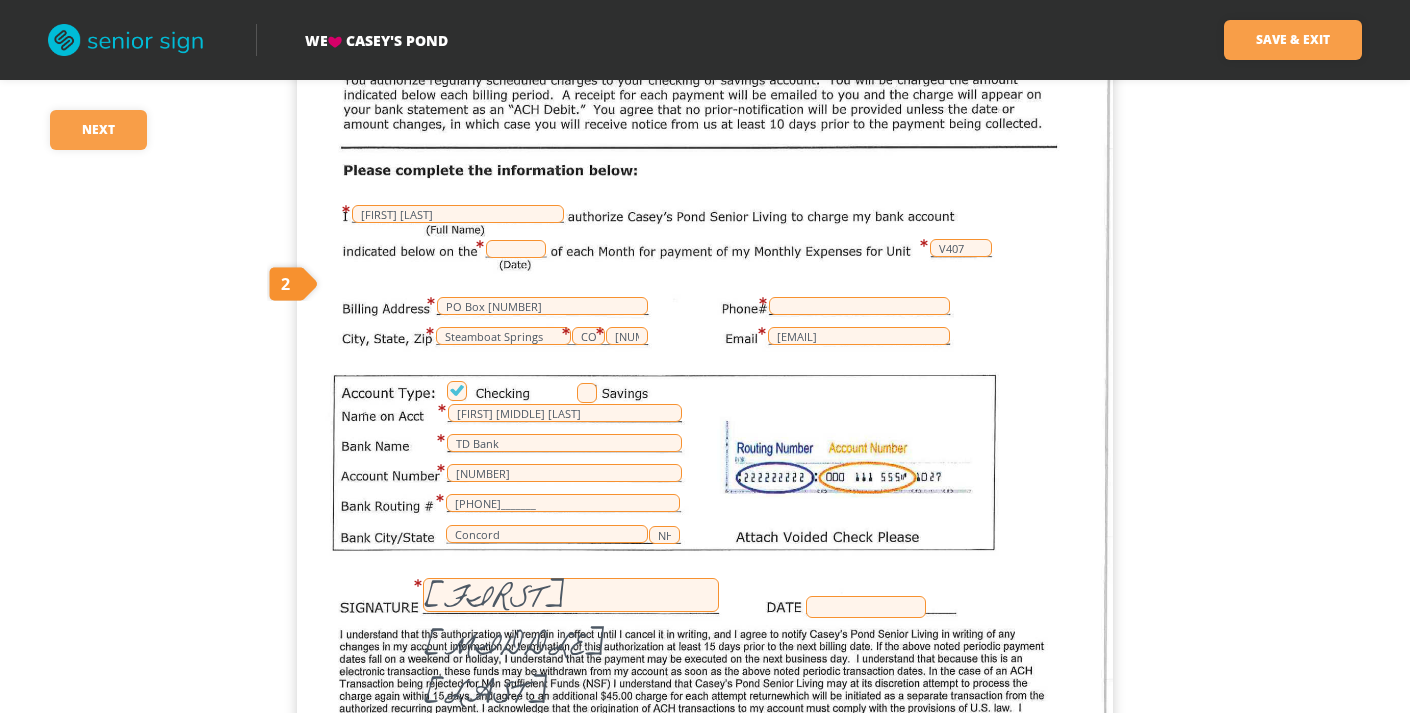click at bounding box center (866, 607) 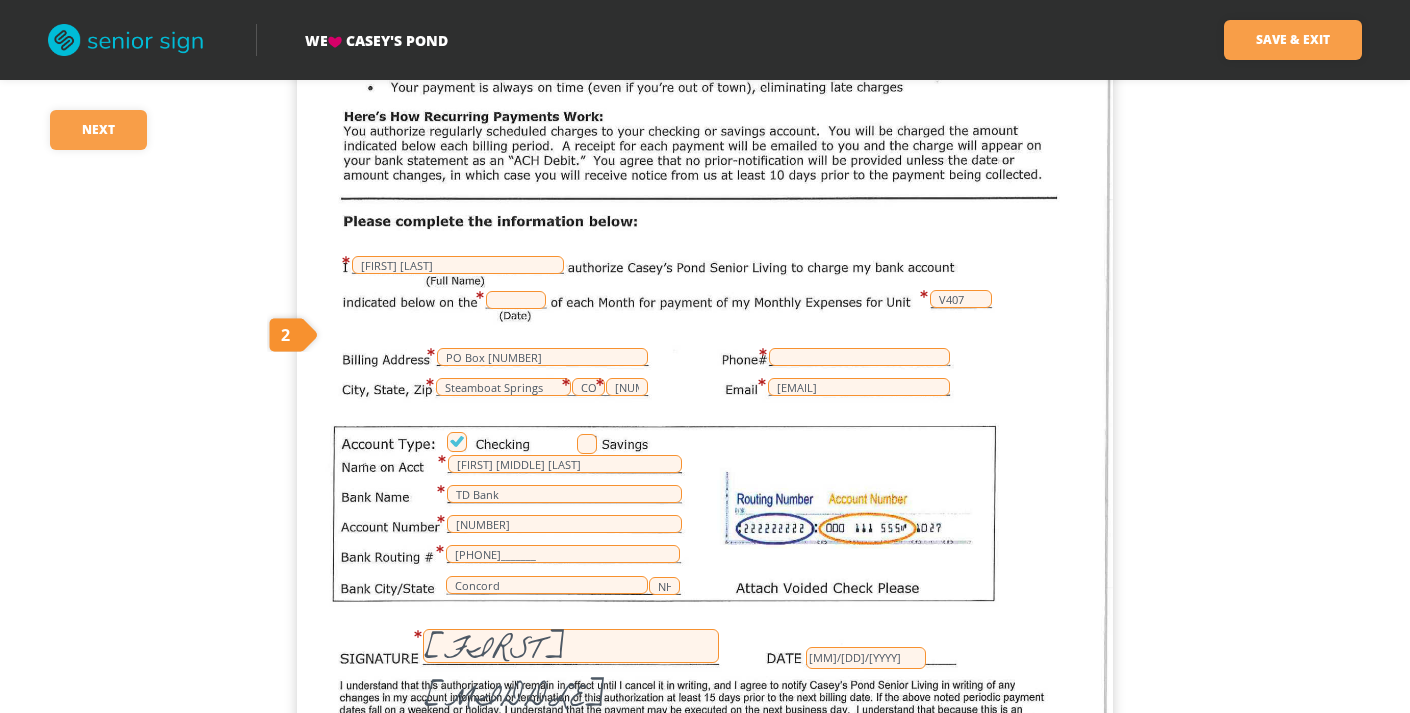 scroll, scrollTop: 330, scrollLeft: 0, axis: vertical 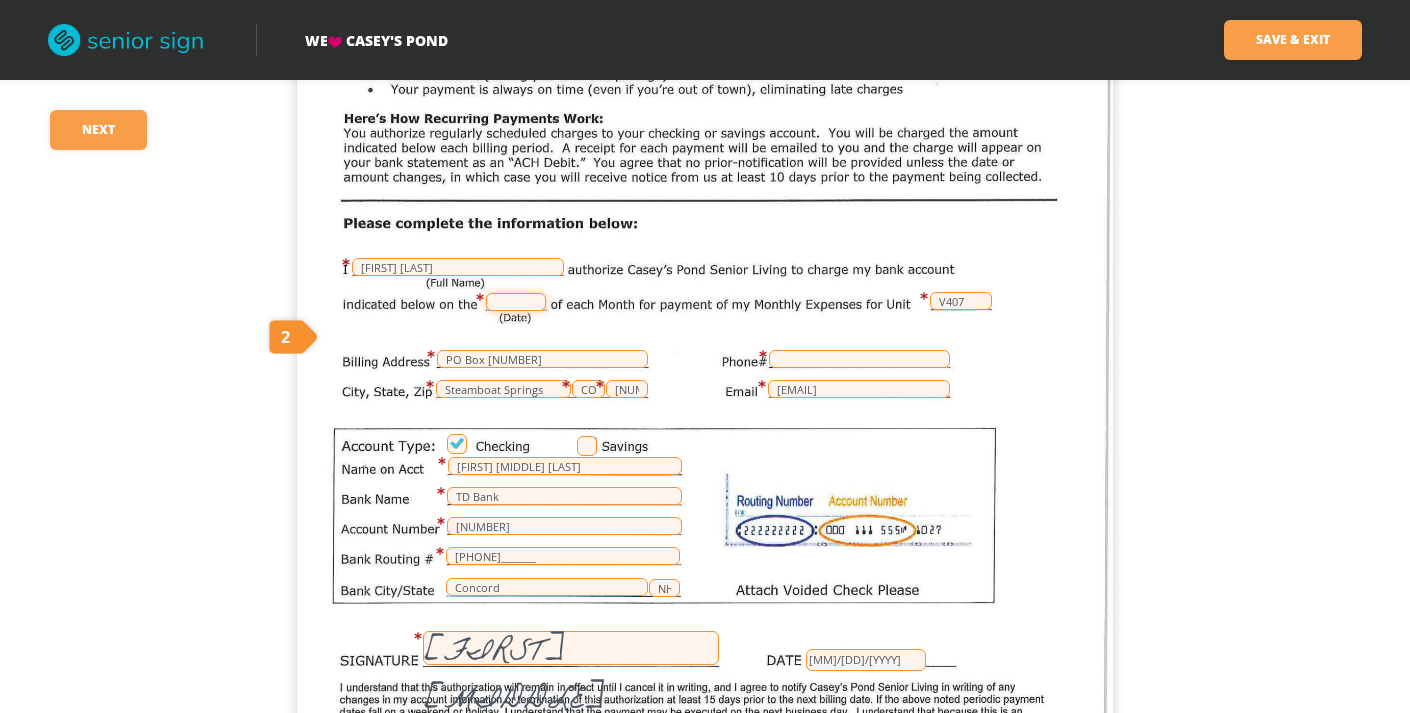 click at bounding box center (516, 302) 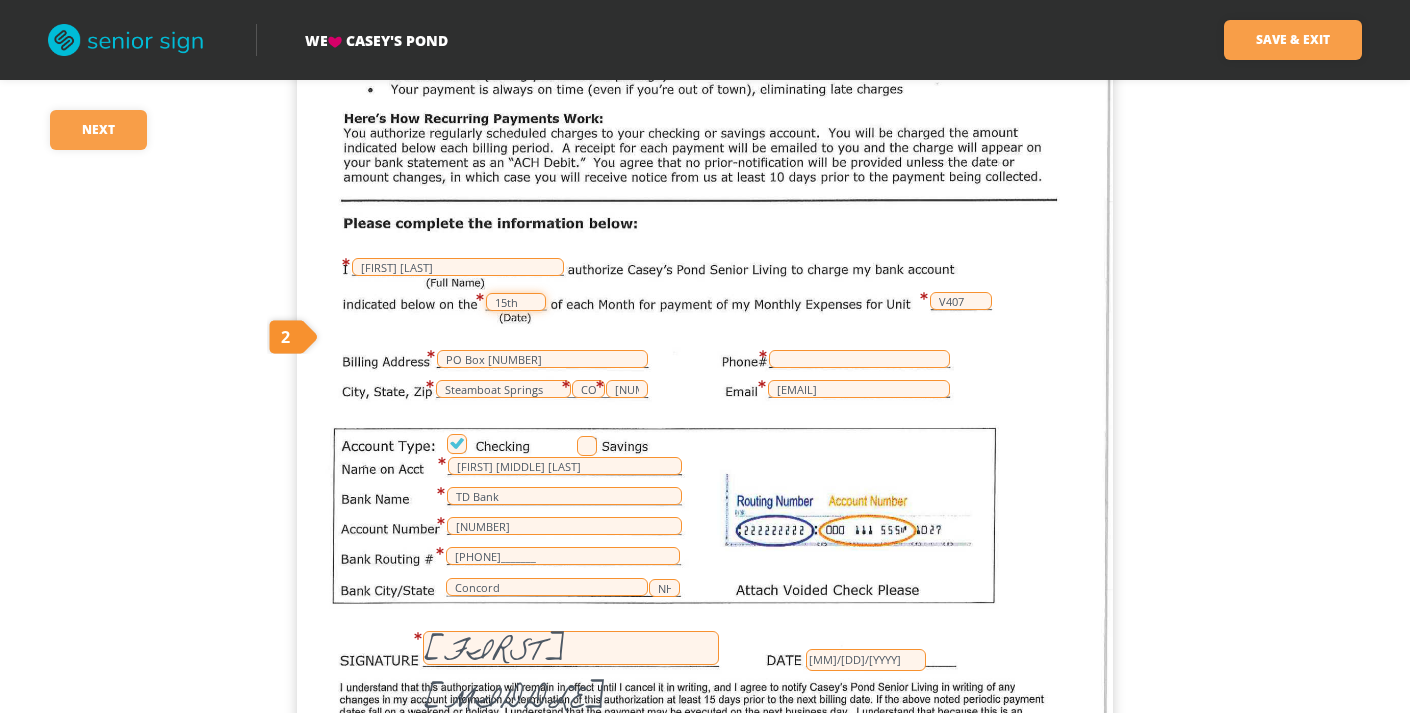 type on "15th" 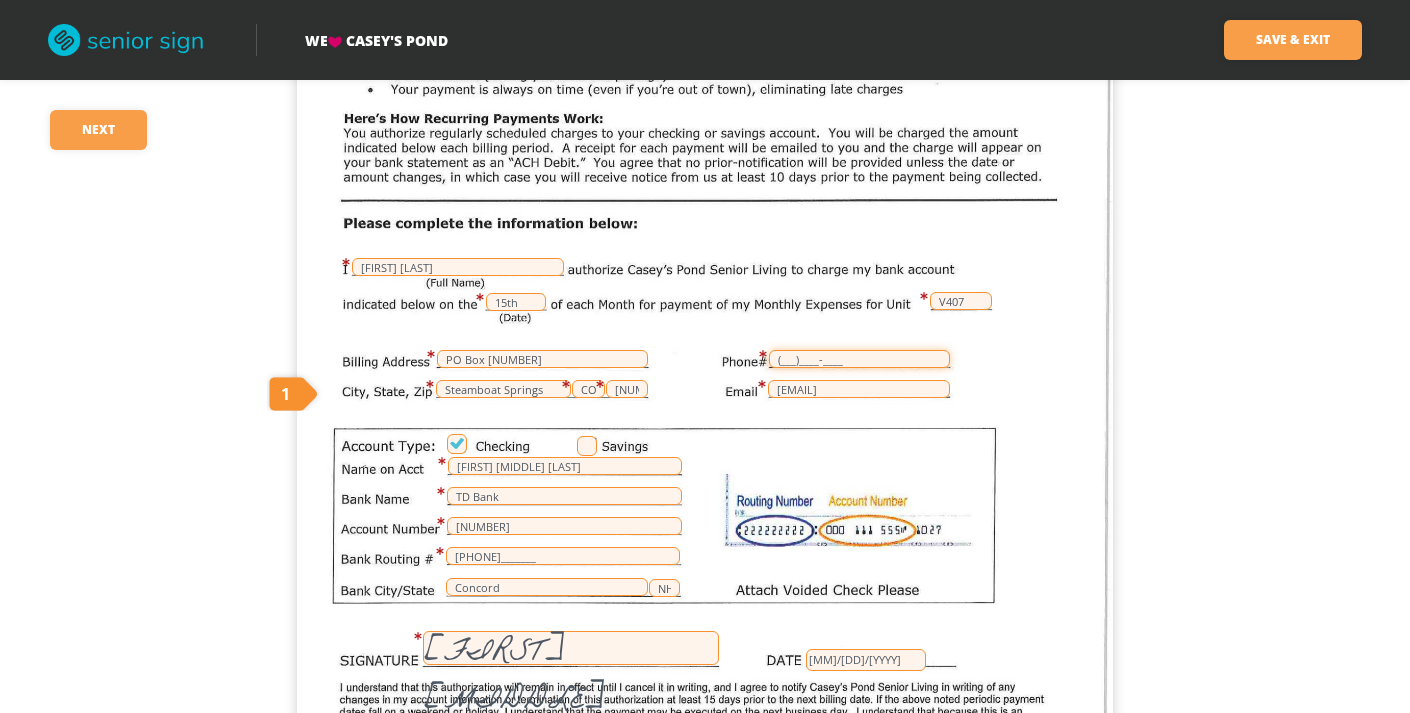click on "(___)____-____" at bounding box center [859, 359] 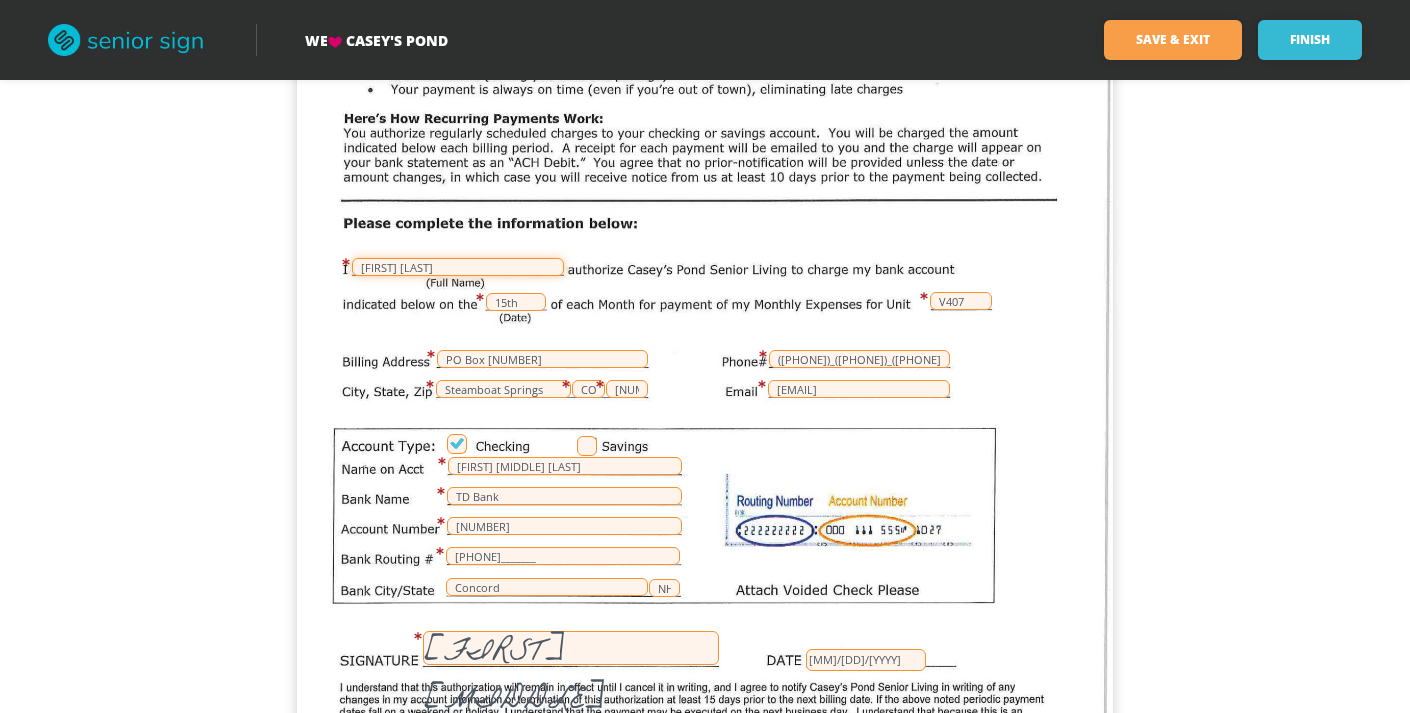 click on "[FIRST] [LAST]" at bounding box center (458, 267) 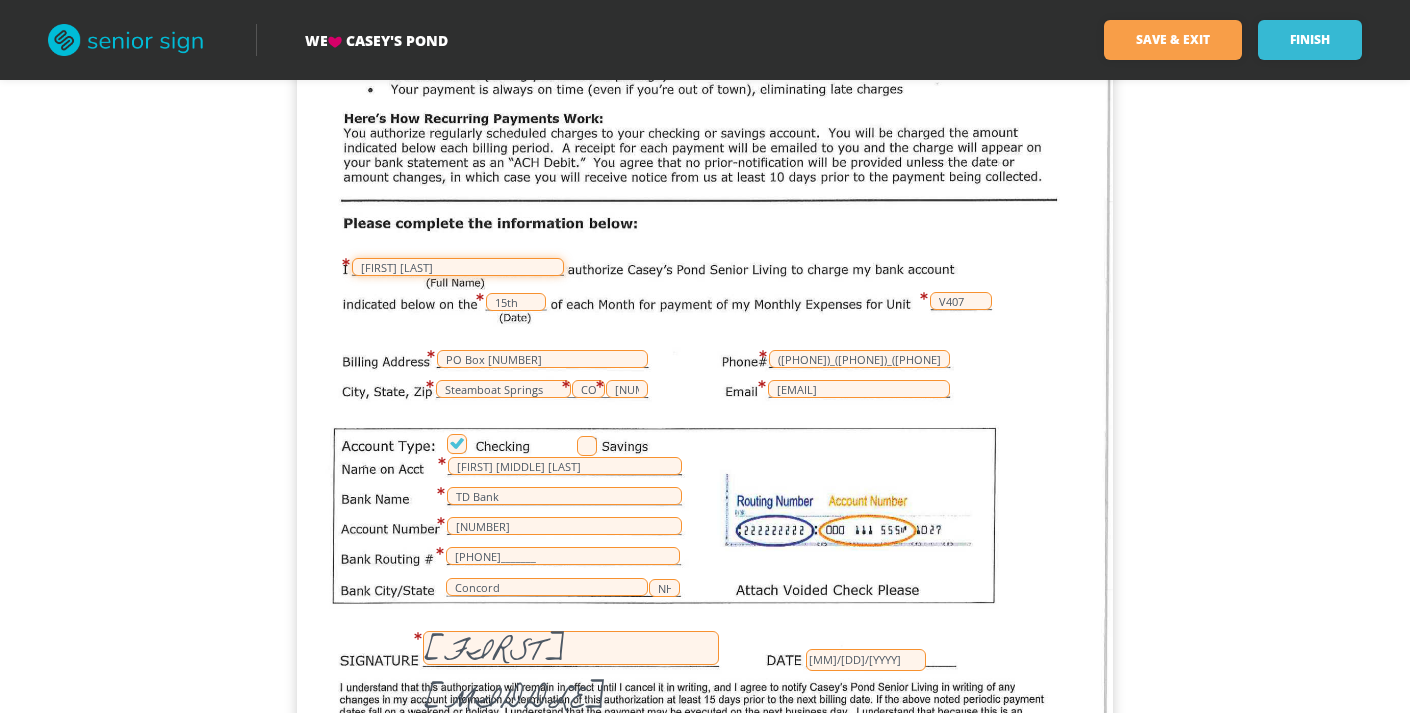 click on "[FIRST] [LAST]" at bounding box center [458, 267] 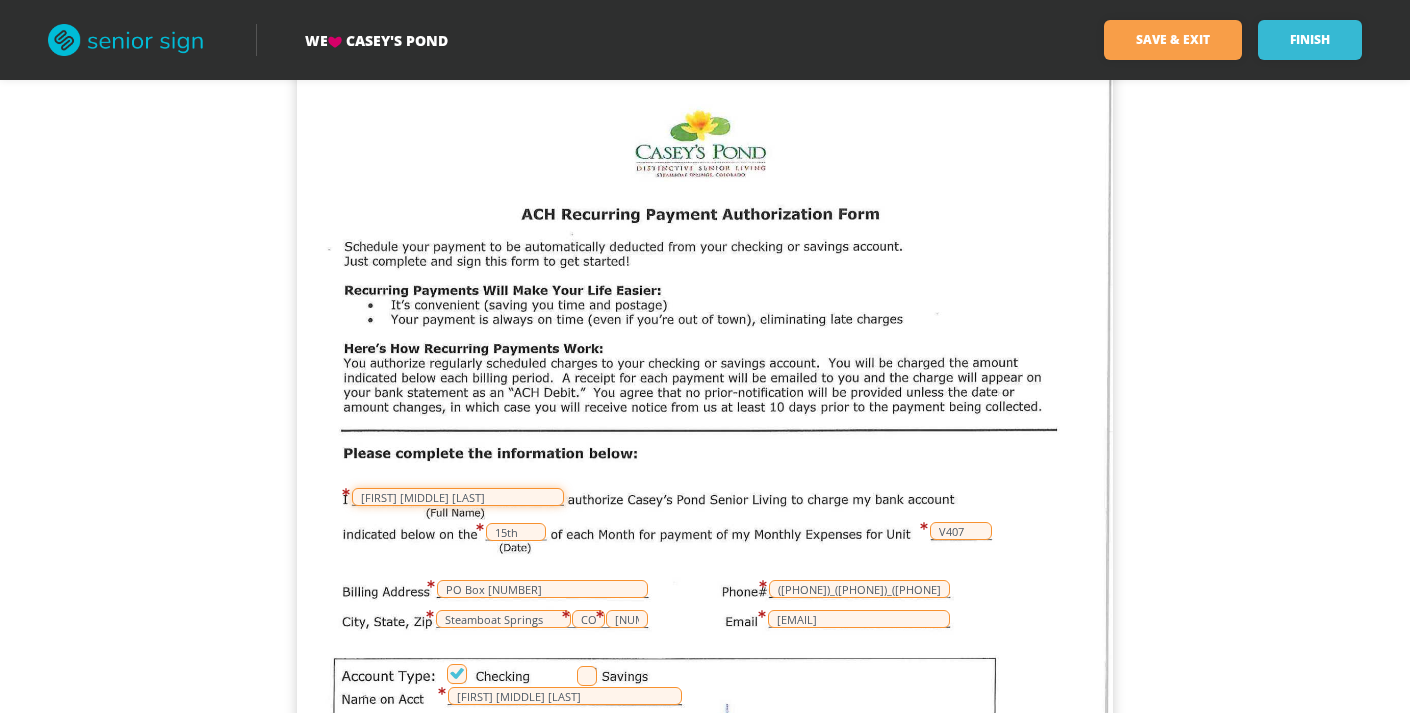 scroll, scrollTop: 37, scrollLeft: 0, axis: vertical 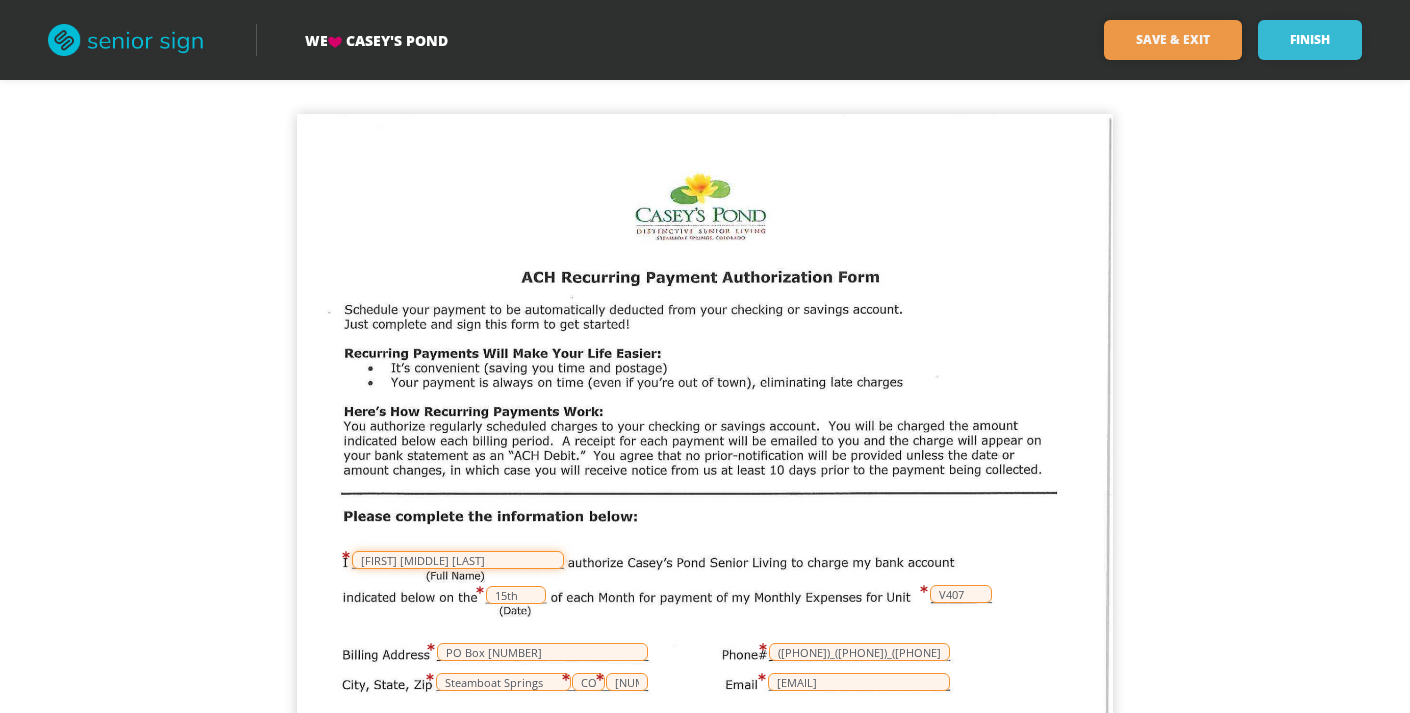 type on "[FIRST] [MIDDLE] [LAST]" 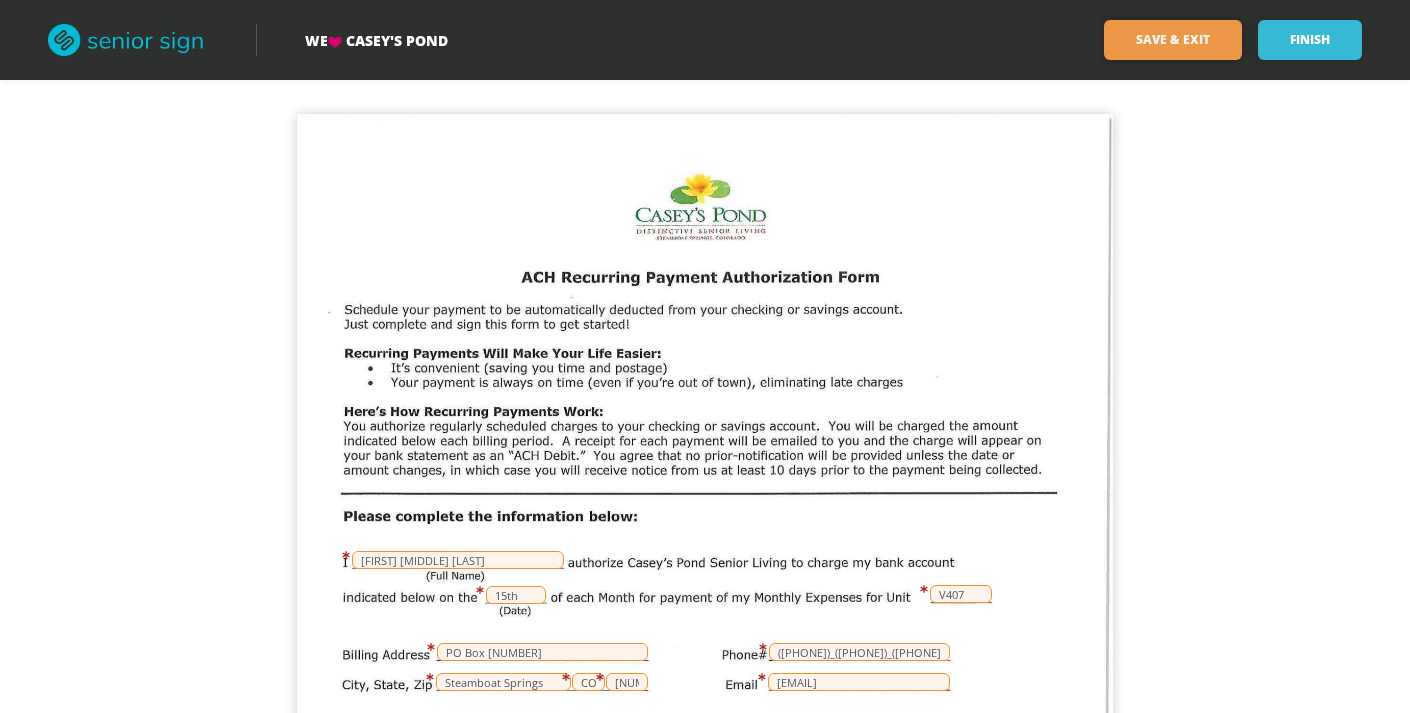 click on "Save & Exit" at bounding box center (1173, 40) 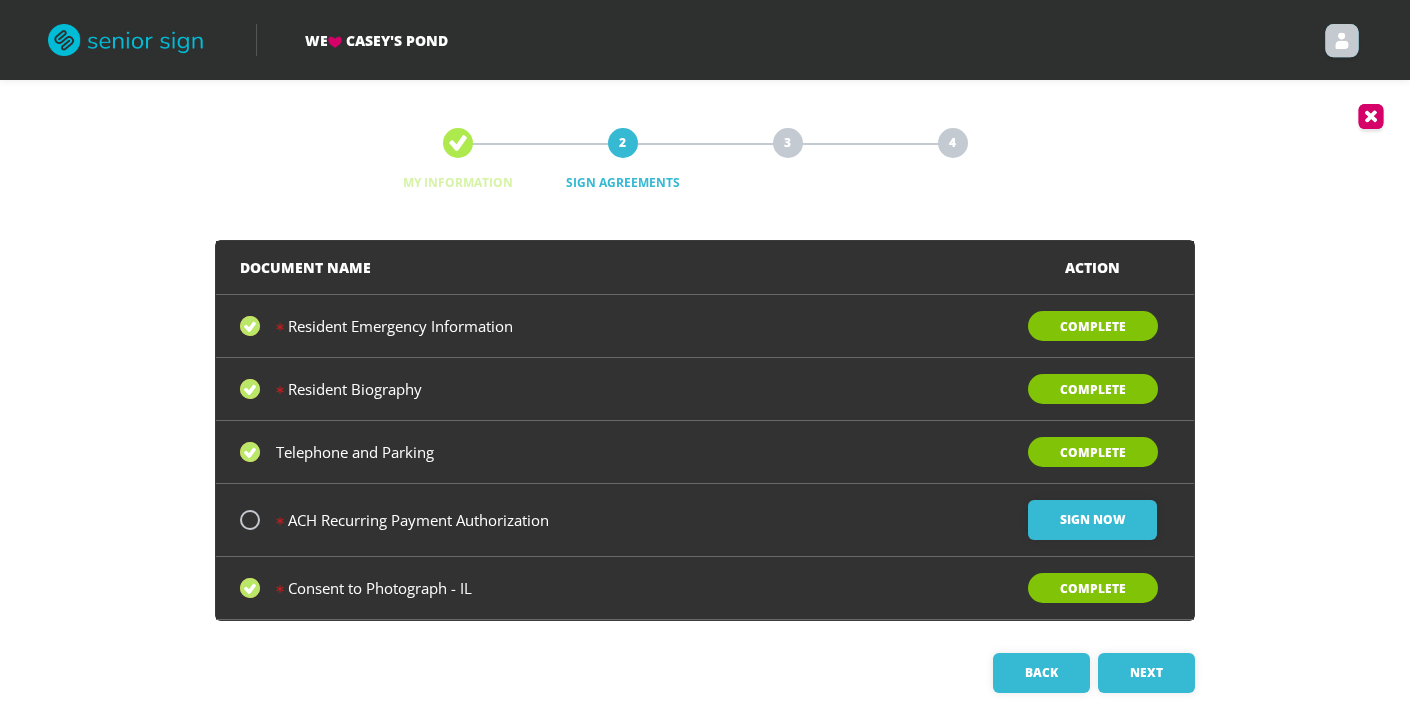 click at bounding box center (250, 326) 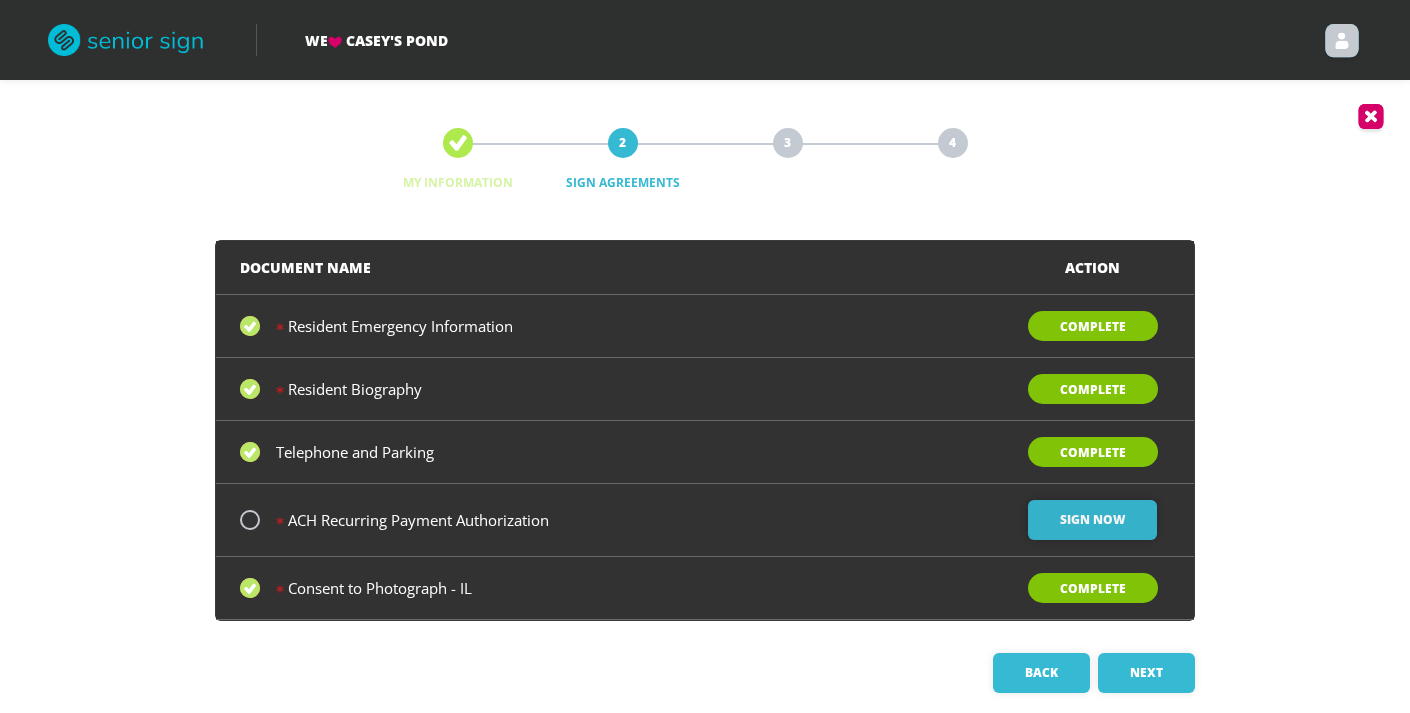 click on "Sign Now" at bounding box center (1092, 520) 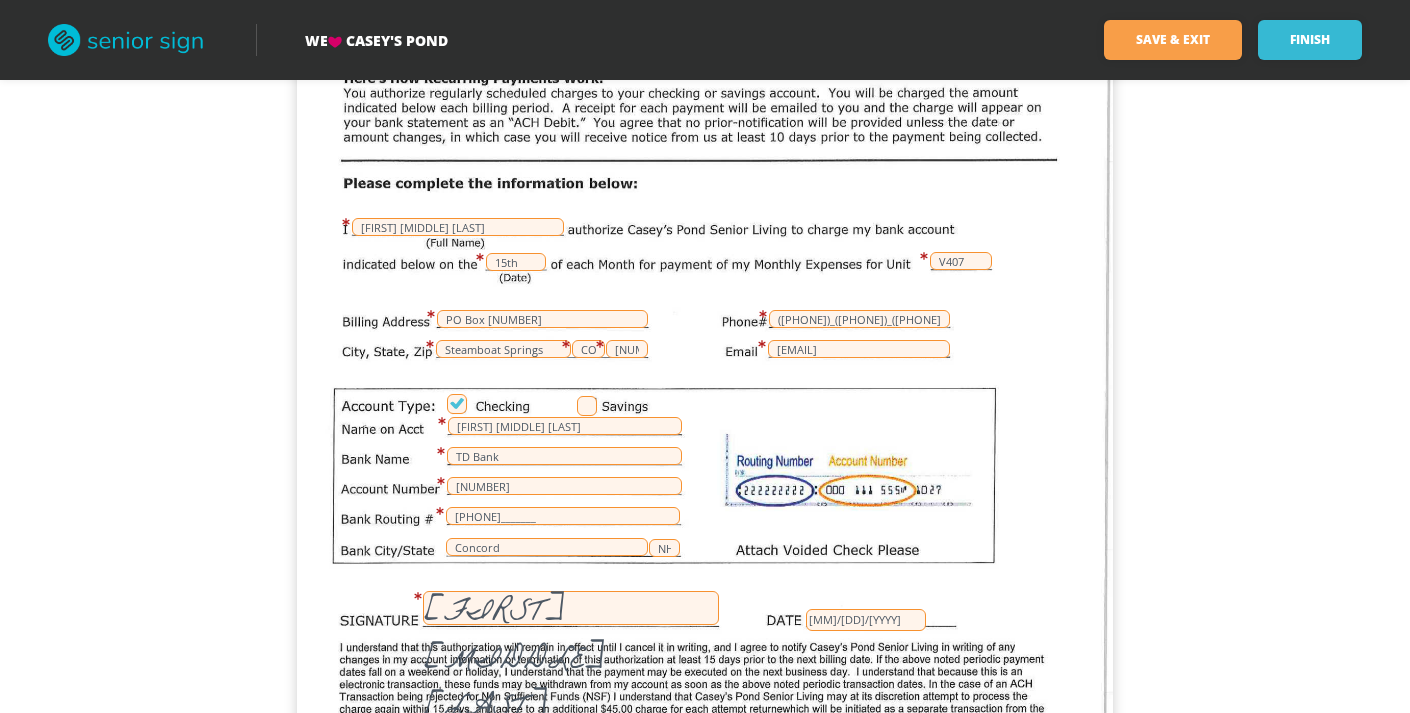 scroll, scrollTop: 111, scrollLeft: 0, axis: vertical 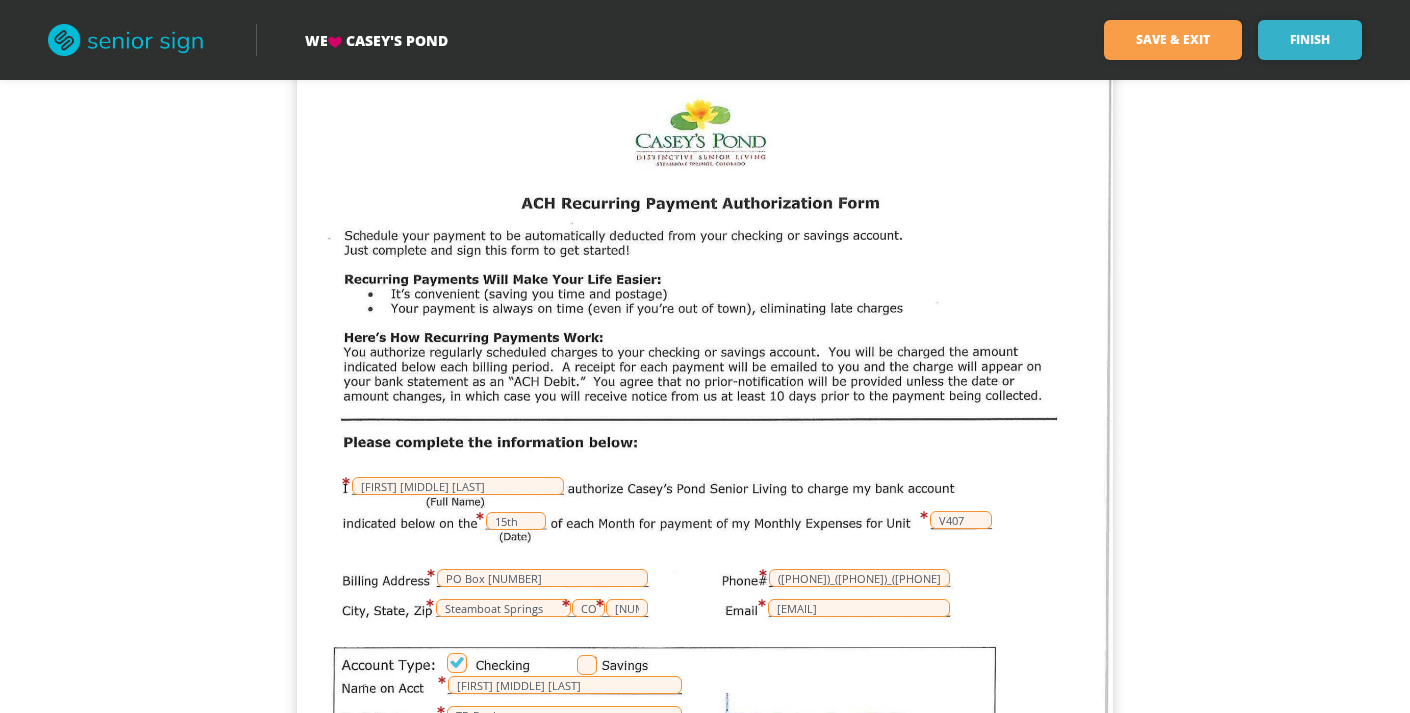 click on "Finish" at bounding box center (1310, 40) 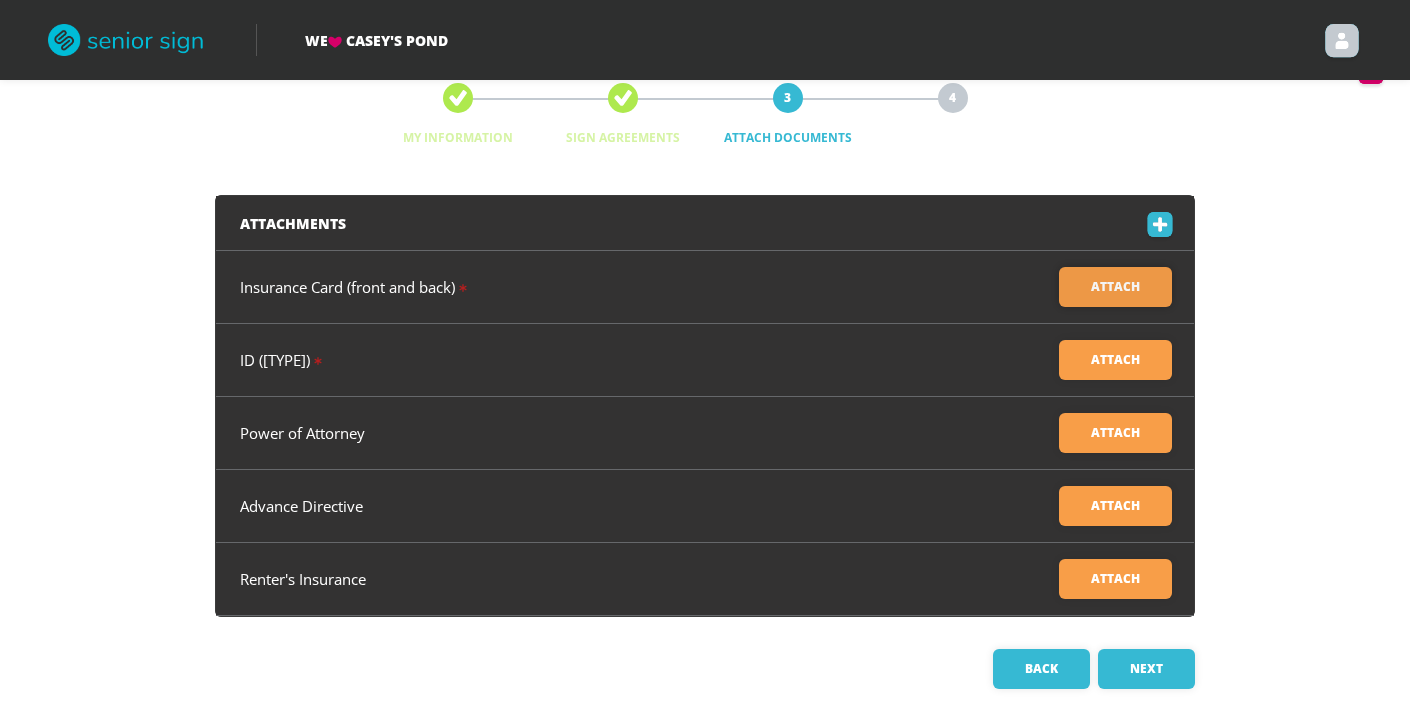 scroll, scrollTop: 50, scrollLeft: 0, axis: vertical 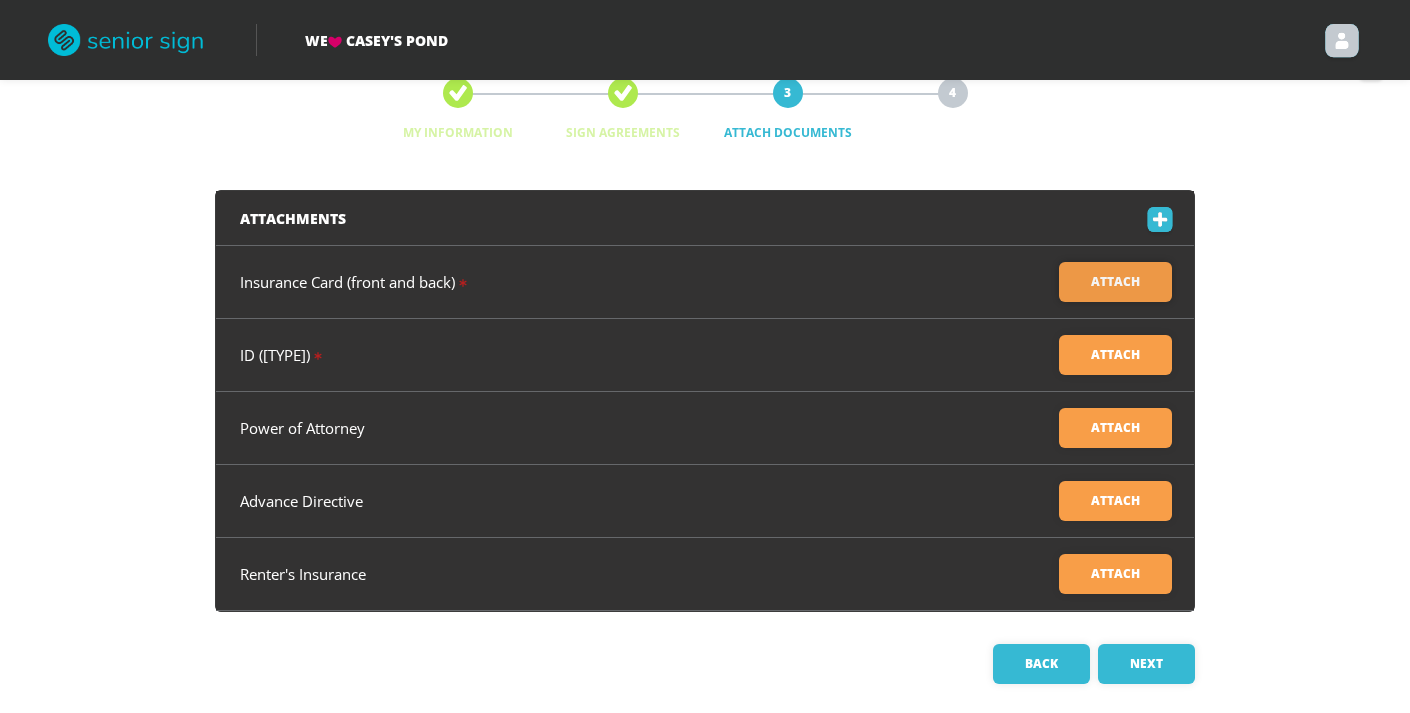 click on "Attach" at bounding box center (1115, 282) 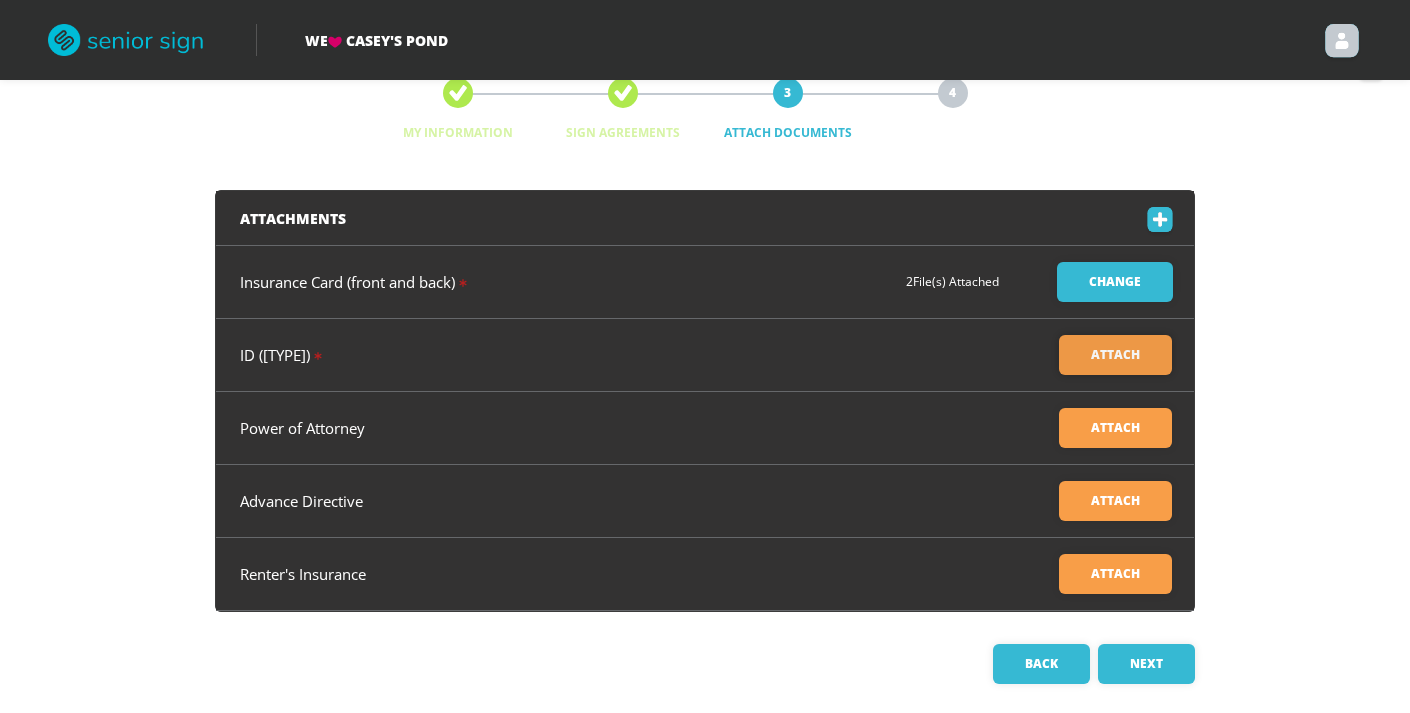 click on "Attach" at bounding box center [1115, 355] 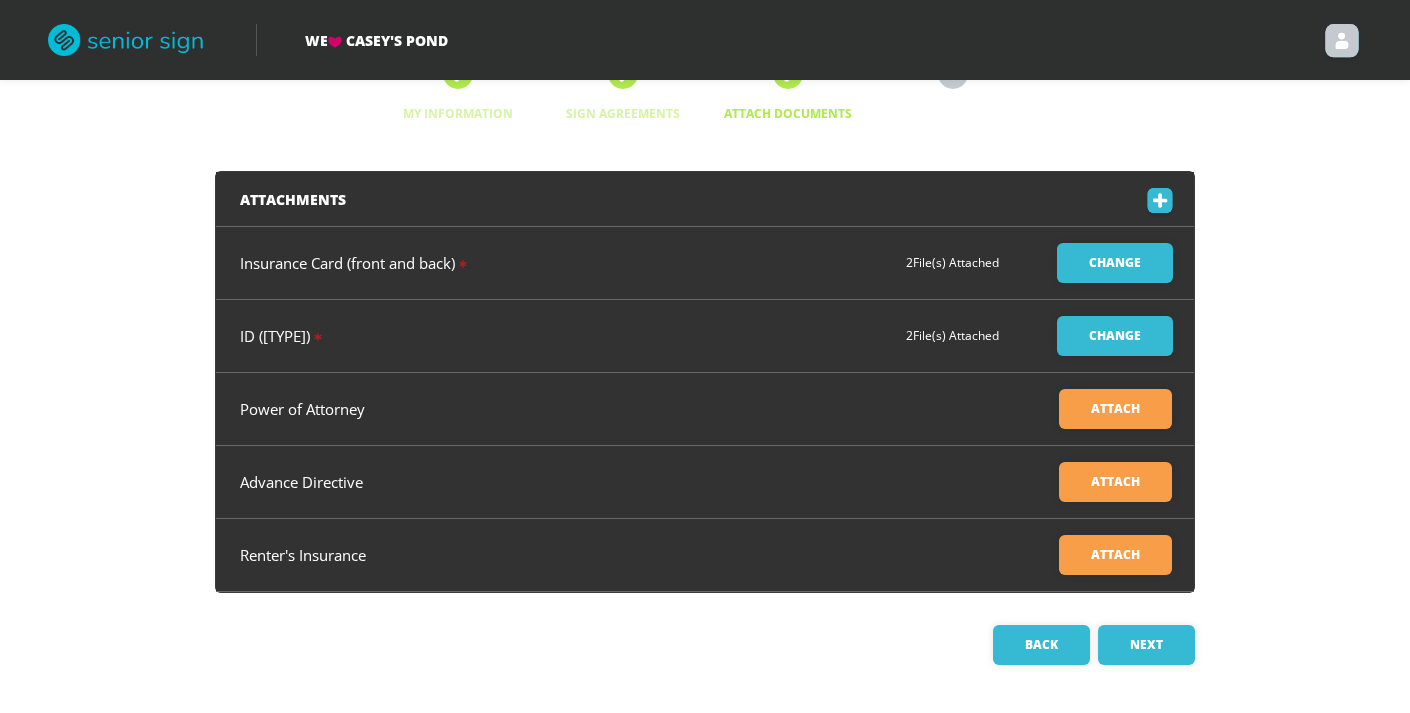 scroll, scrollTop: 68, scrollLeft: 0, axis: vertical 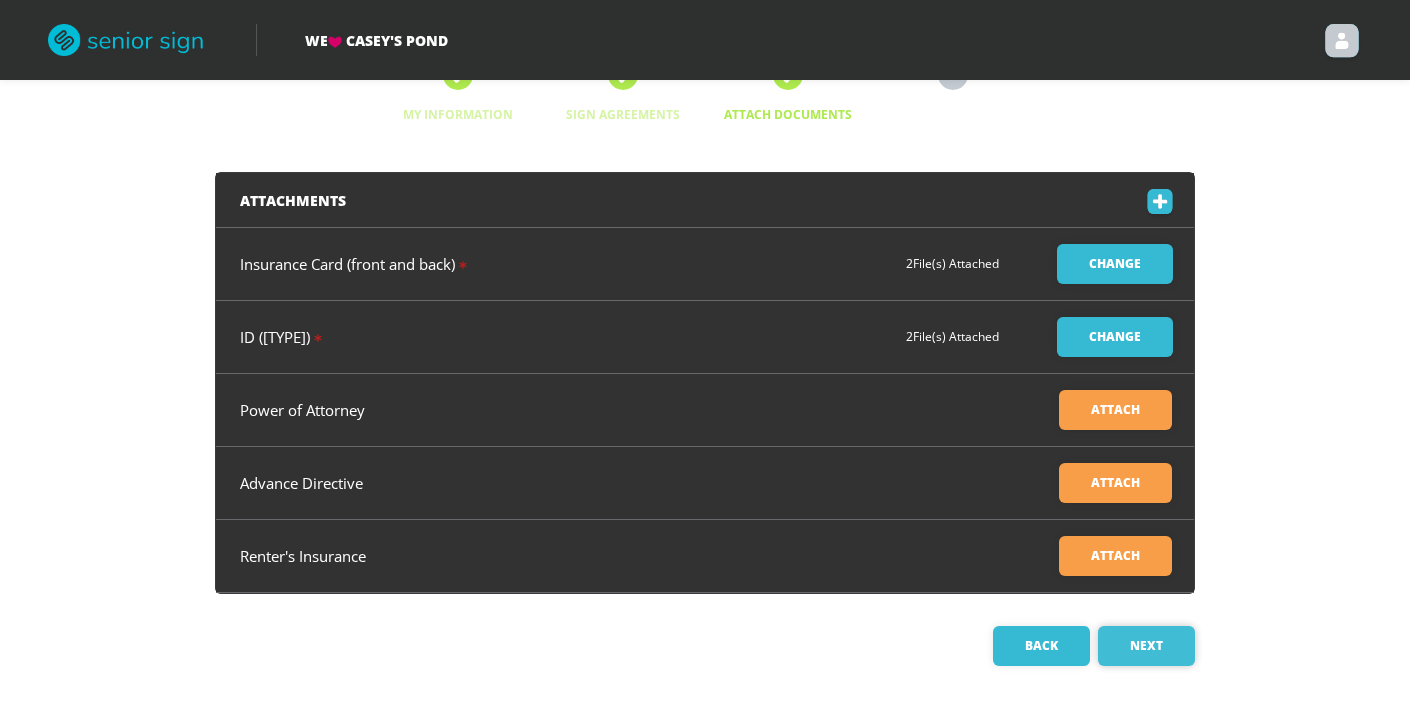 click on "Next" at bounding box center [1146, 646] 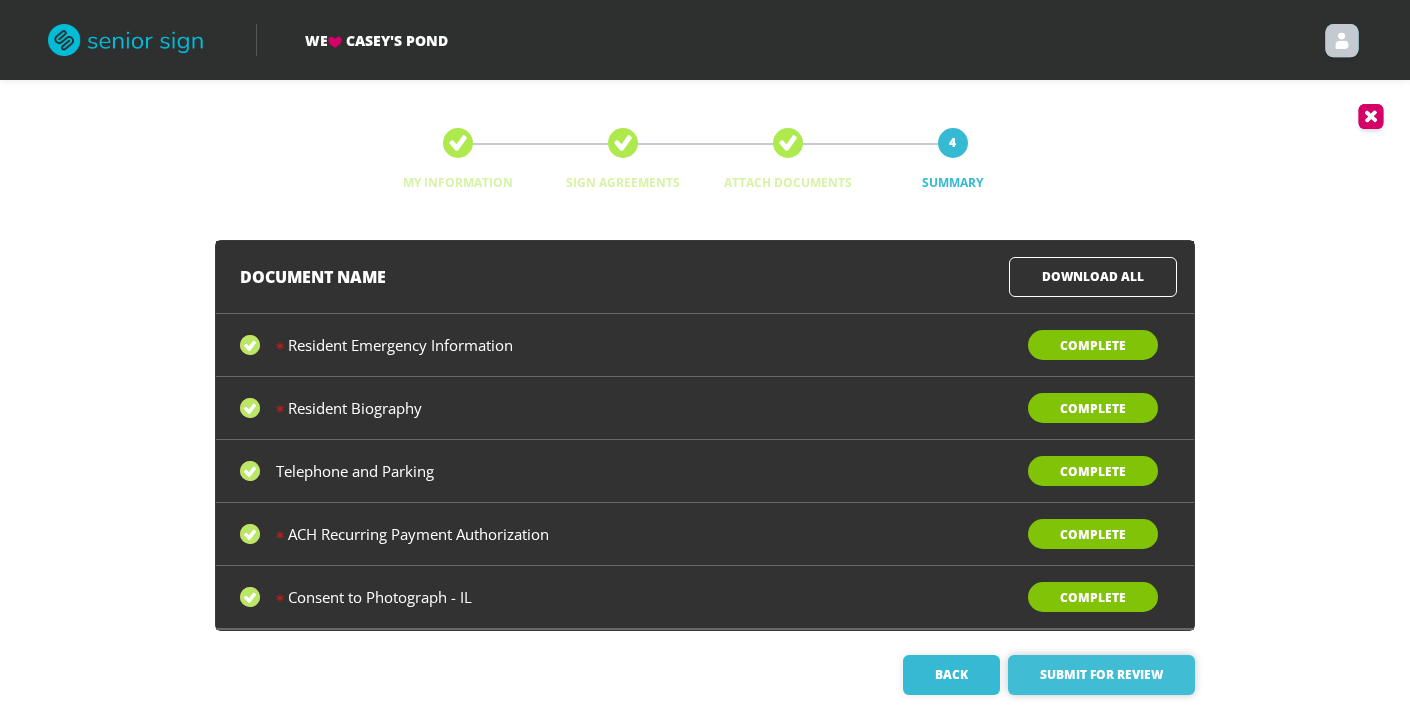 click on "Submit for Review" at bounding box center [1101, 675] 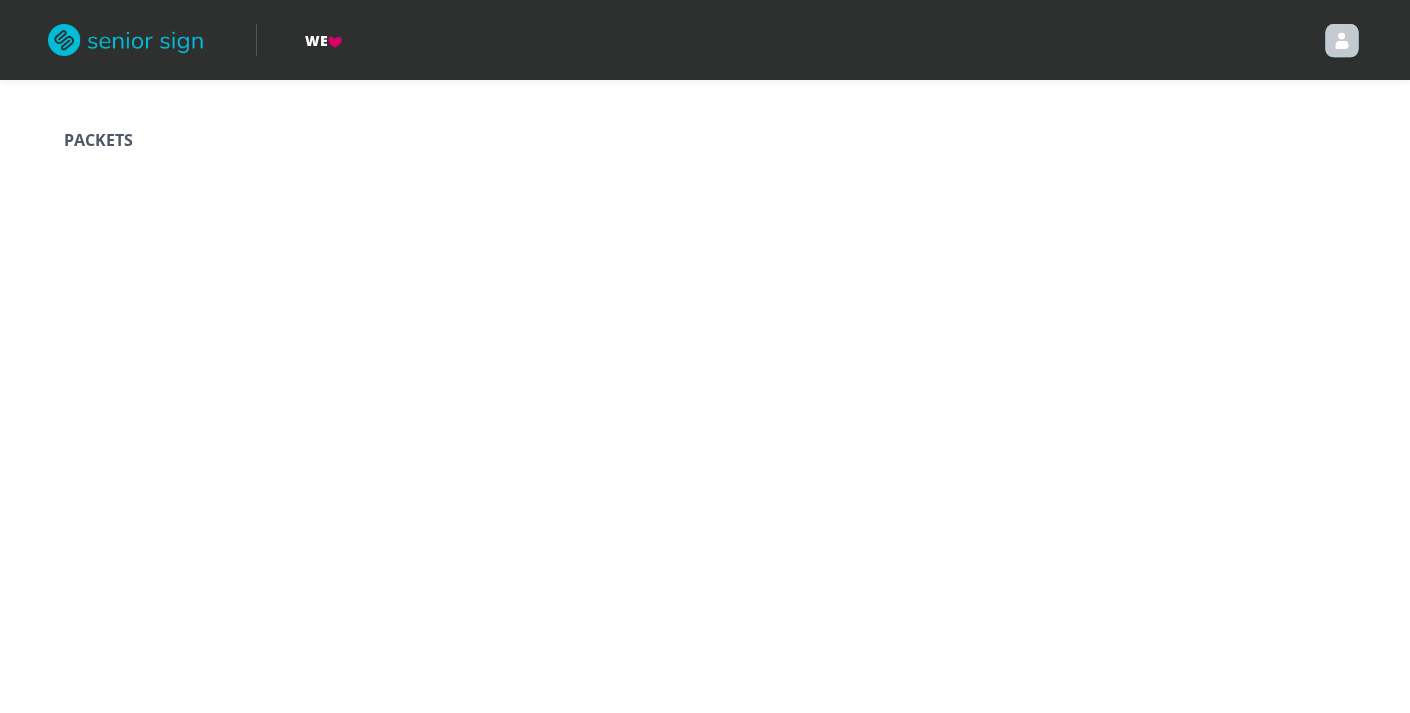 scroll, scrollTop: 0, scrollLeft: 0, axis: both 